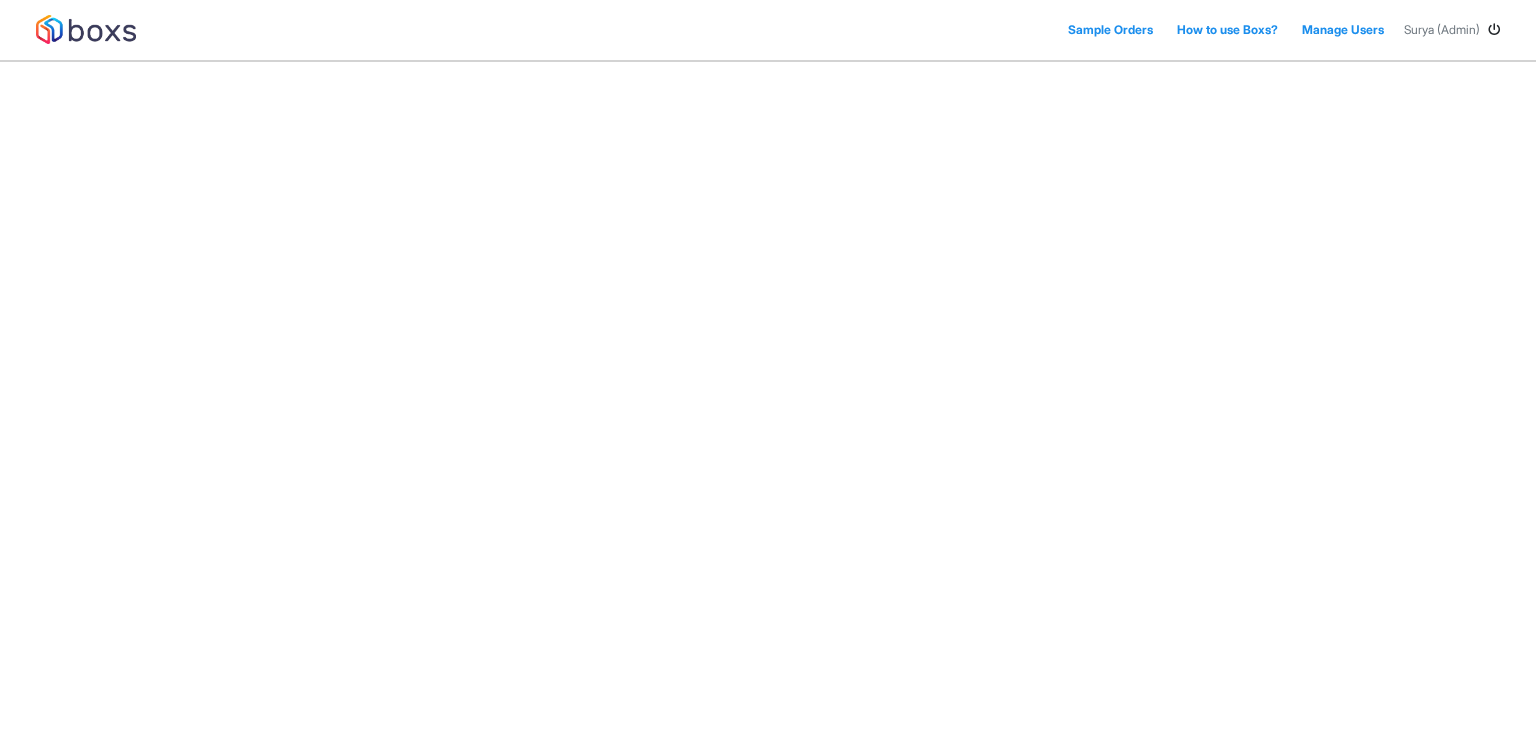 scroll, scrollTop: 0, scrollLeft: 0, axis: both 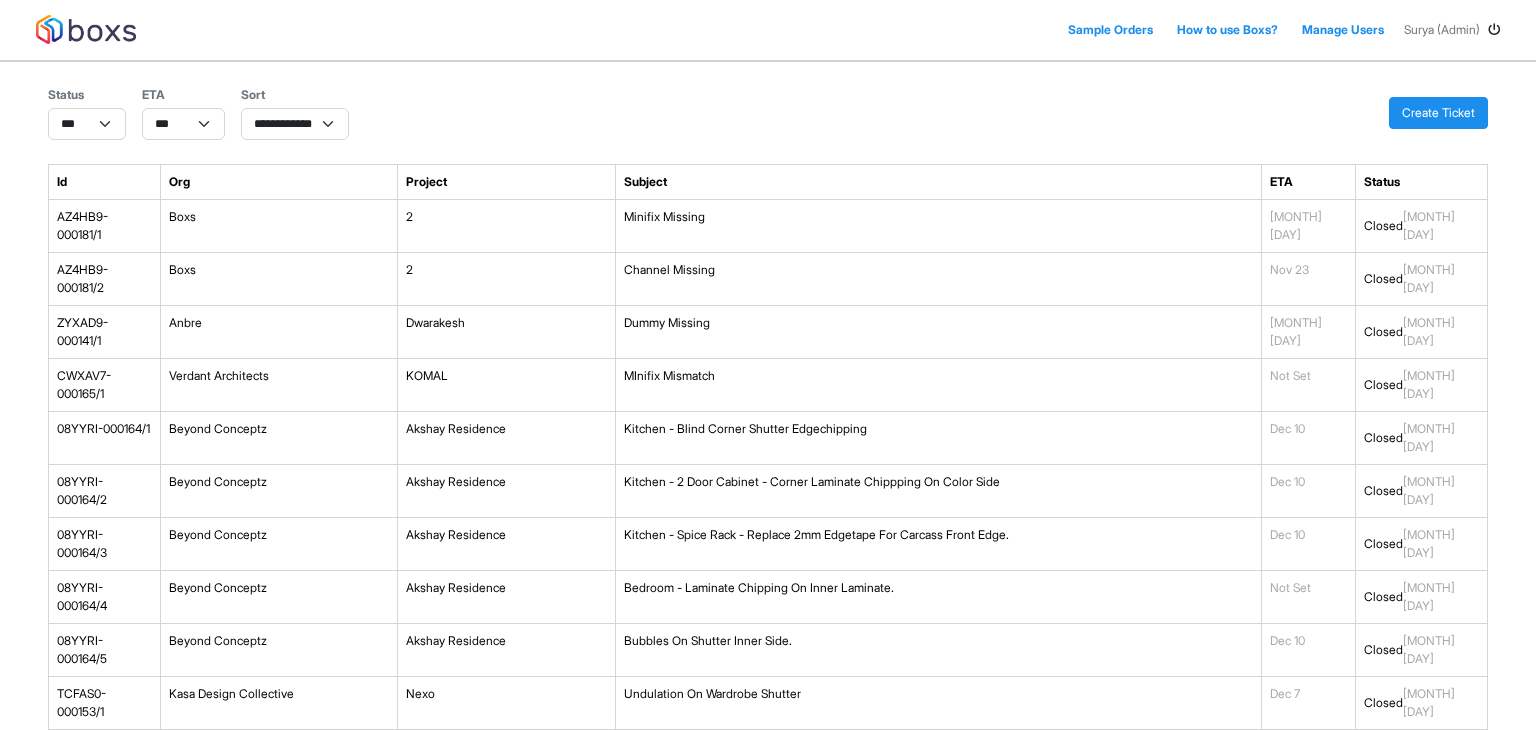 click on "Create Ticket" at bounding box center [1438, 113] 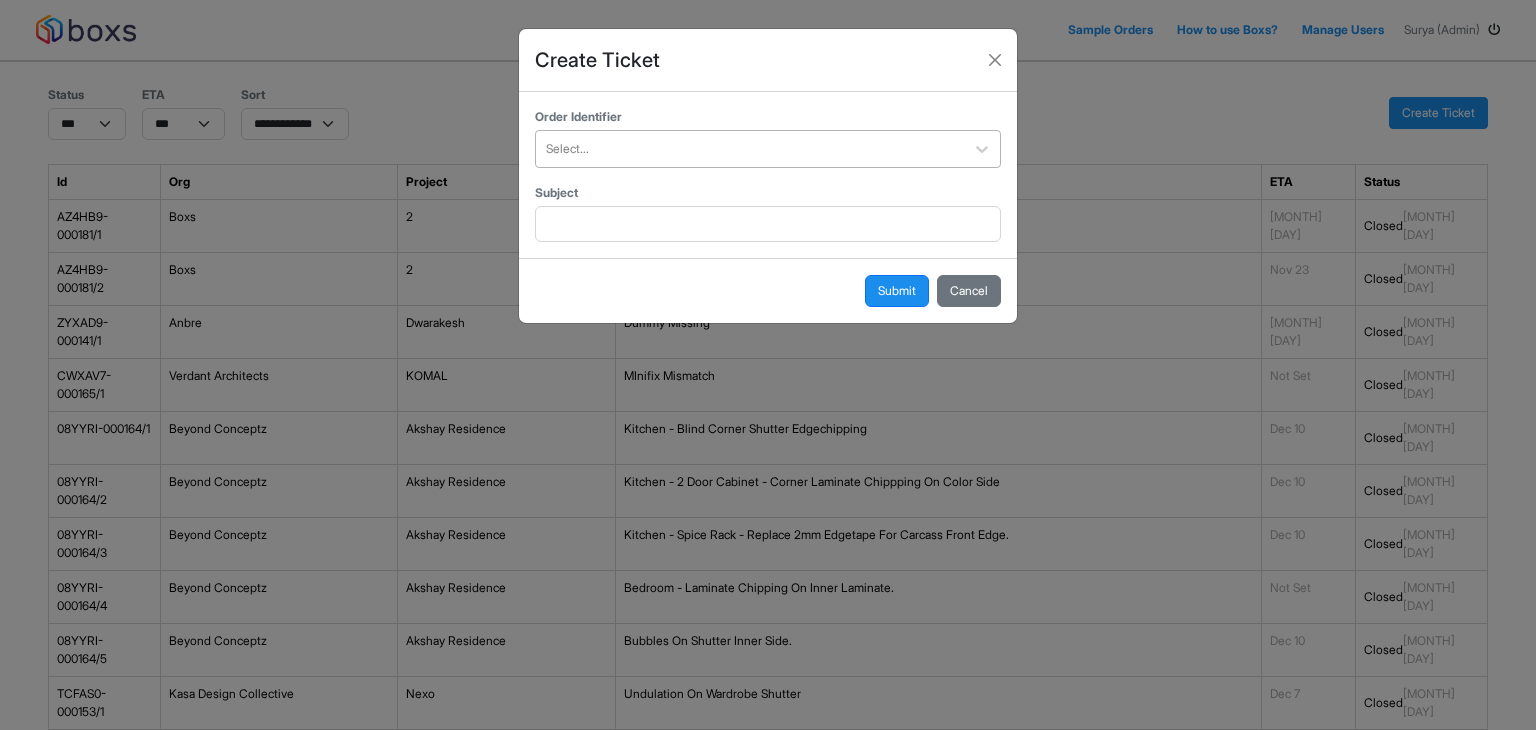 click at bounding box center (750, 149) 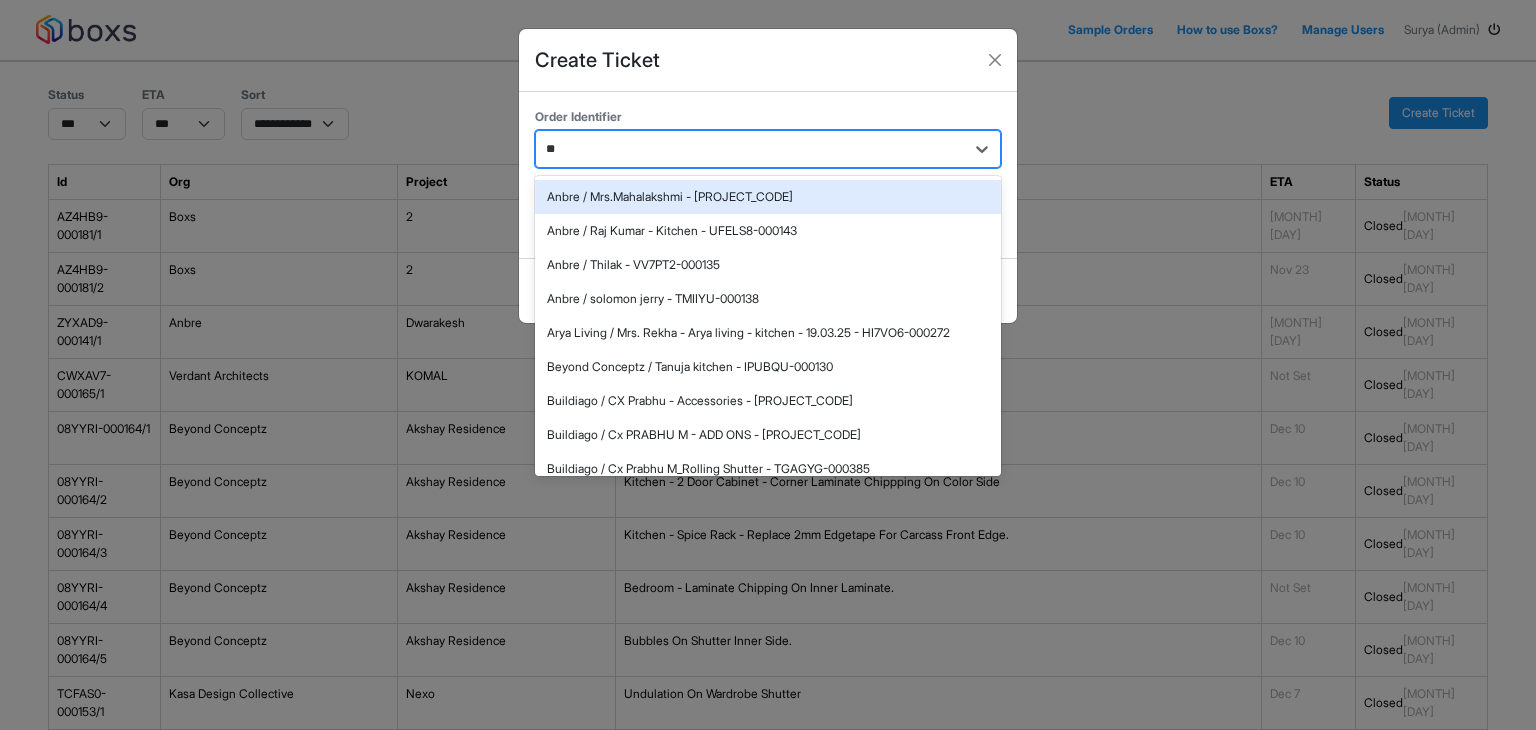type on "***" 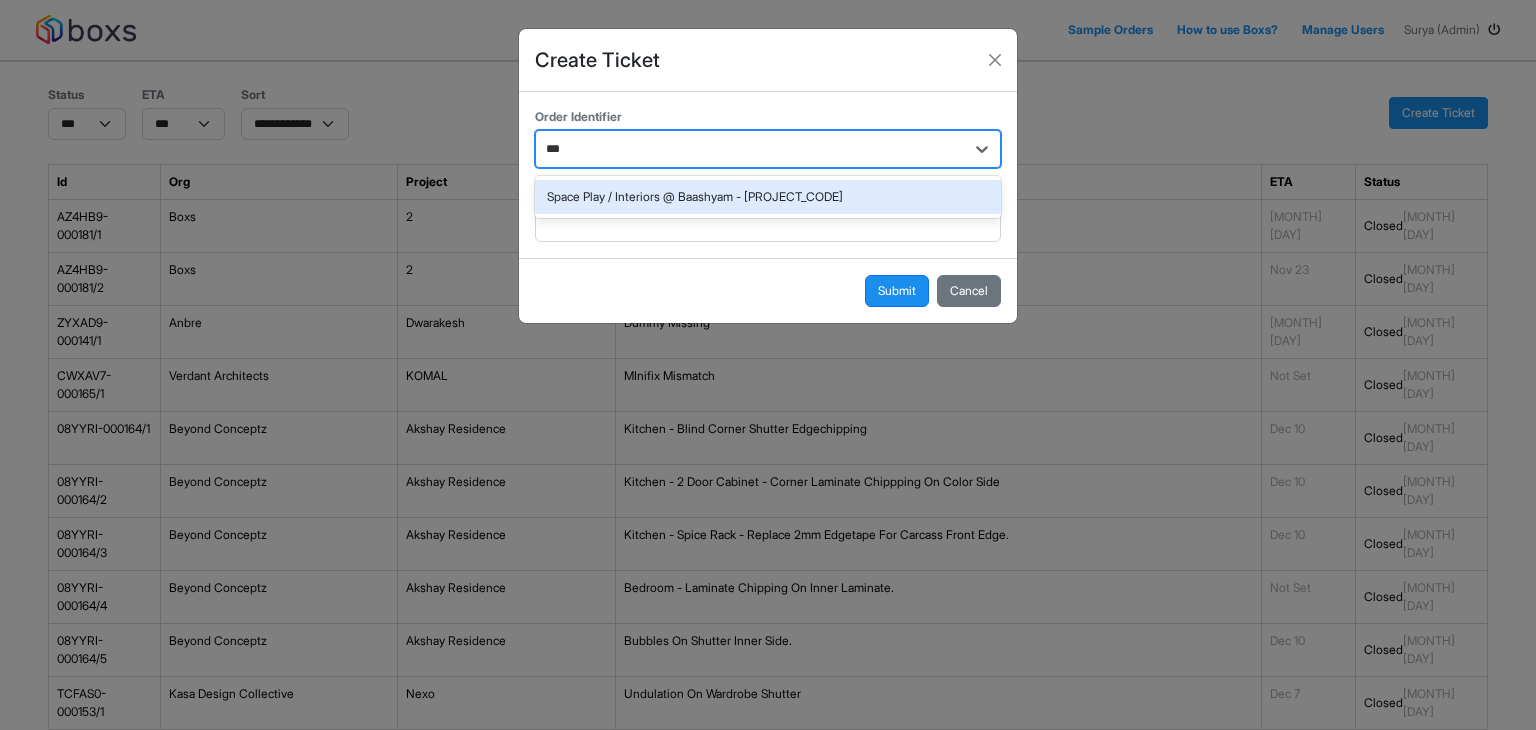 click on "Space Play / Interiors @ Baashyam - [PROJECT_CODE]" at bounding box center (768, 197) 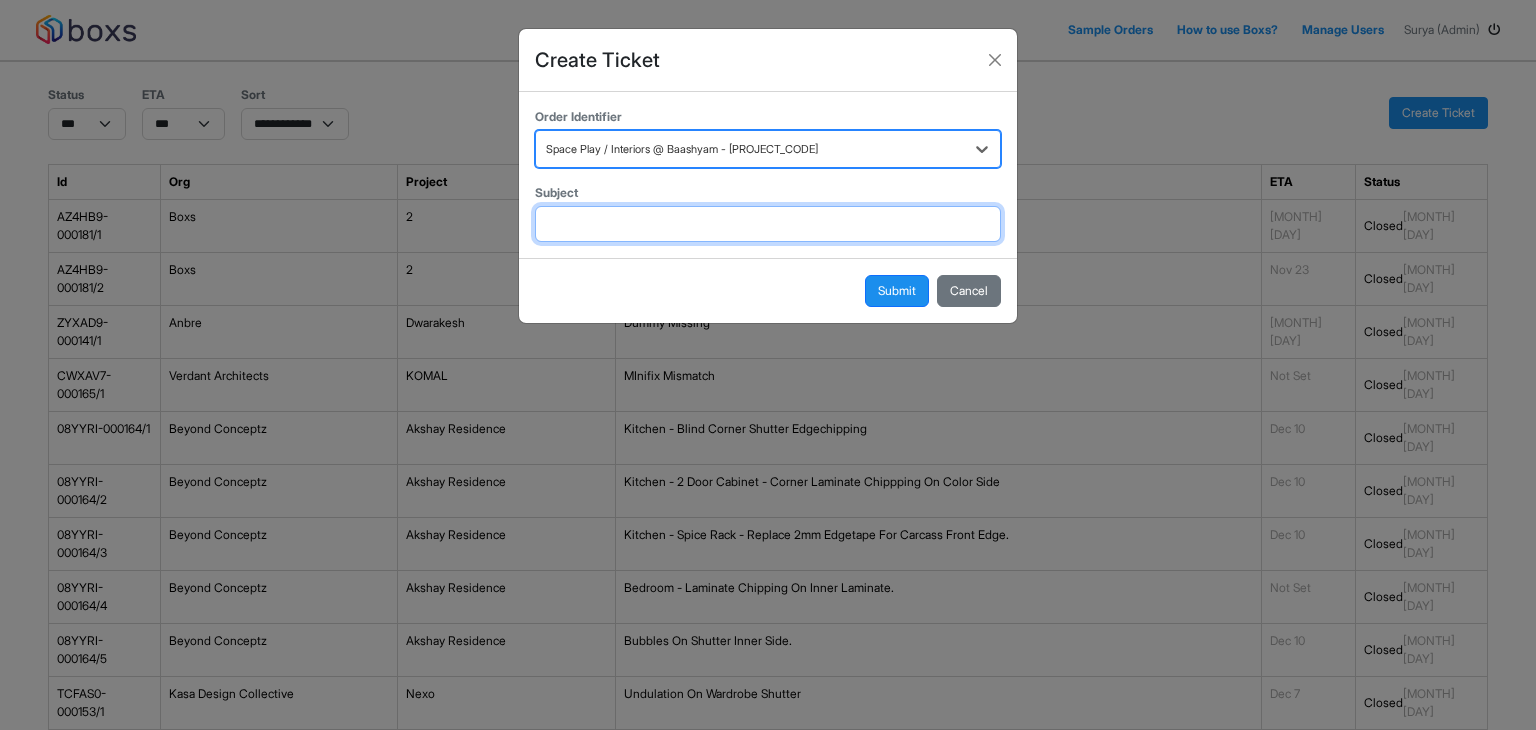 click at bounding box center (768, 224) 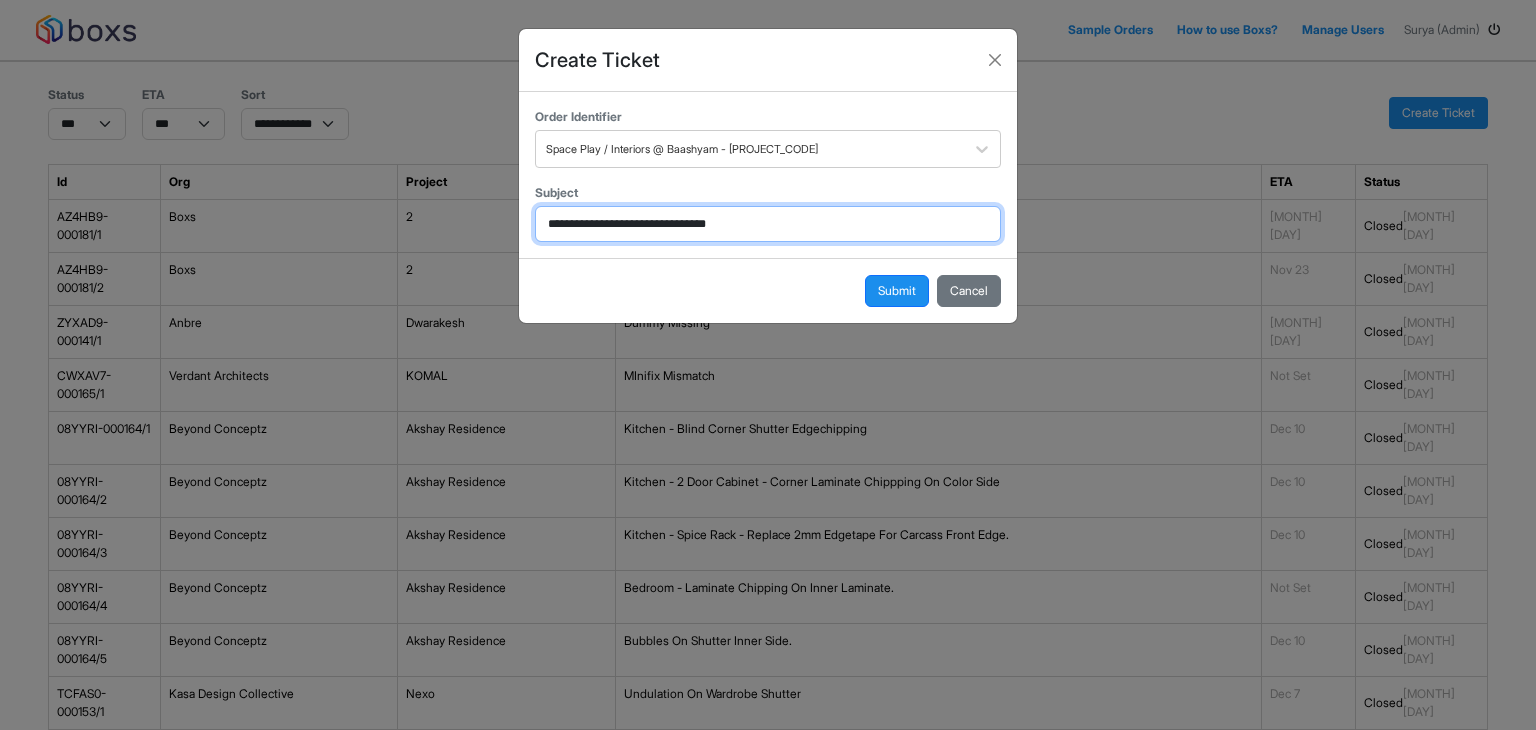 click on "**********" at bounding box center (768, 224) 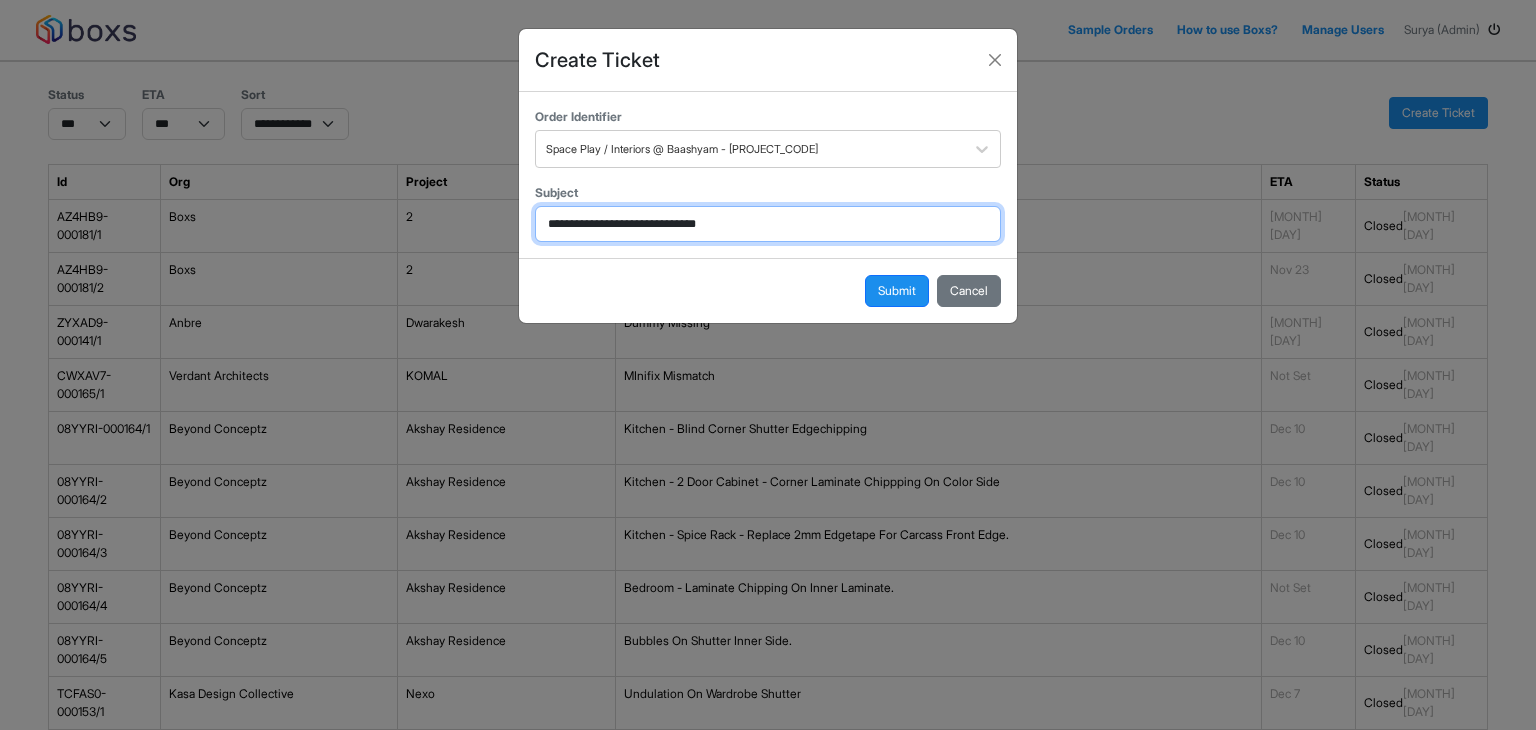 click on "**********" at bounding box center (768, 224) 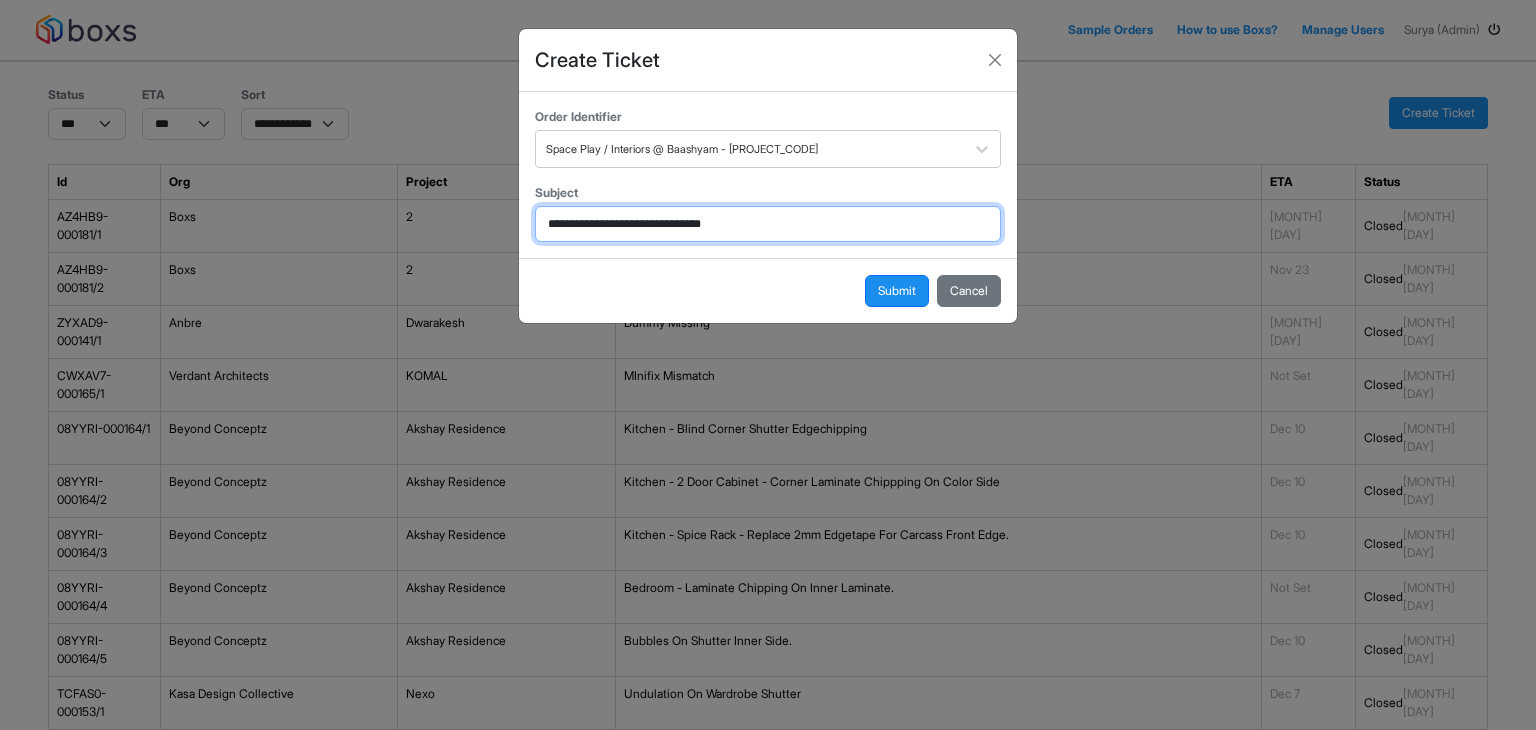 click on "**********" at bounding box center (768, 224) 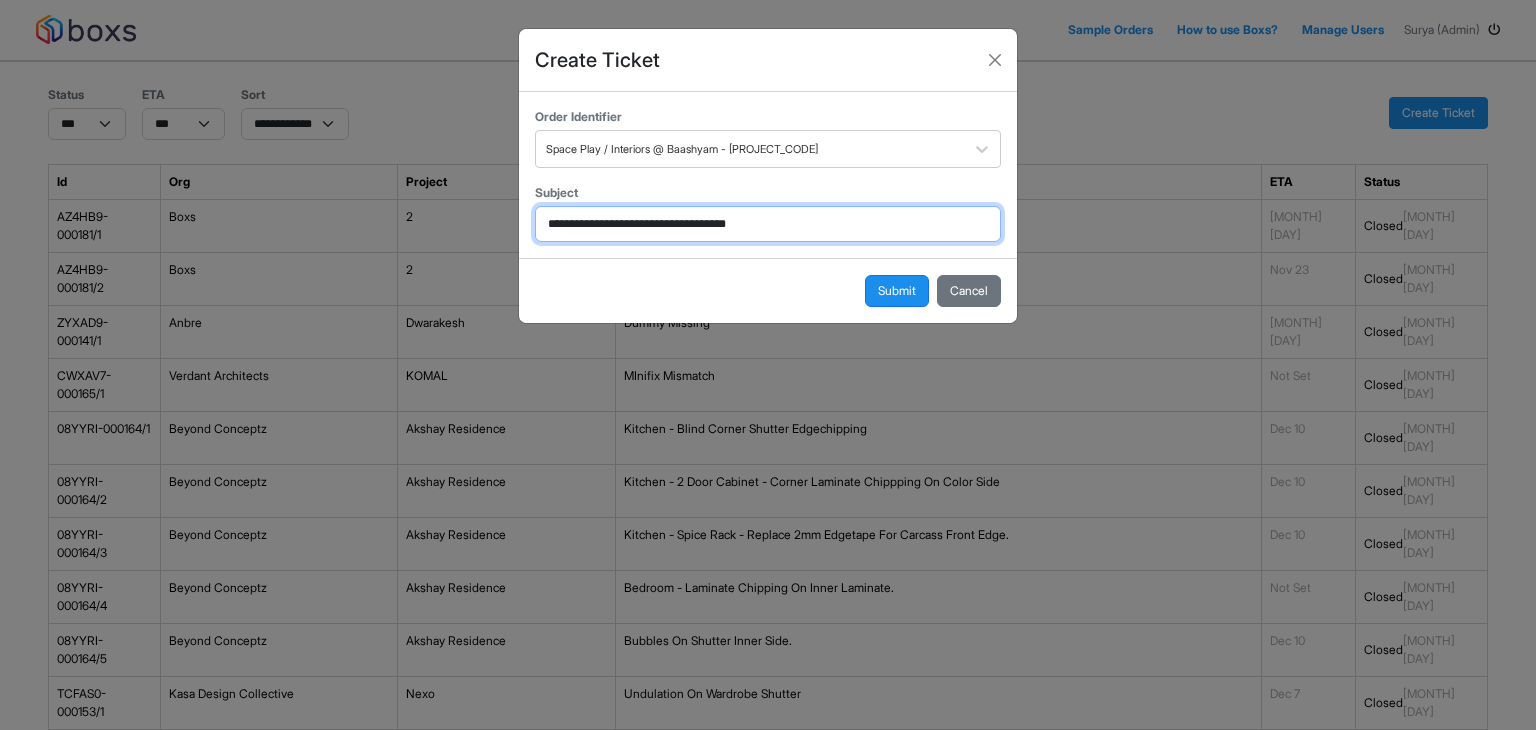 click on "**********" at bounding box center (768, 224) 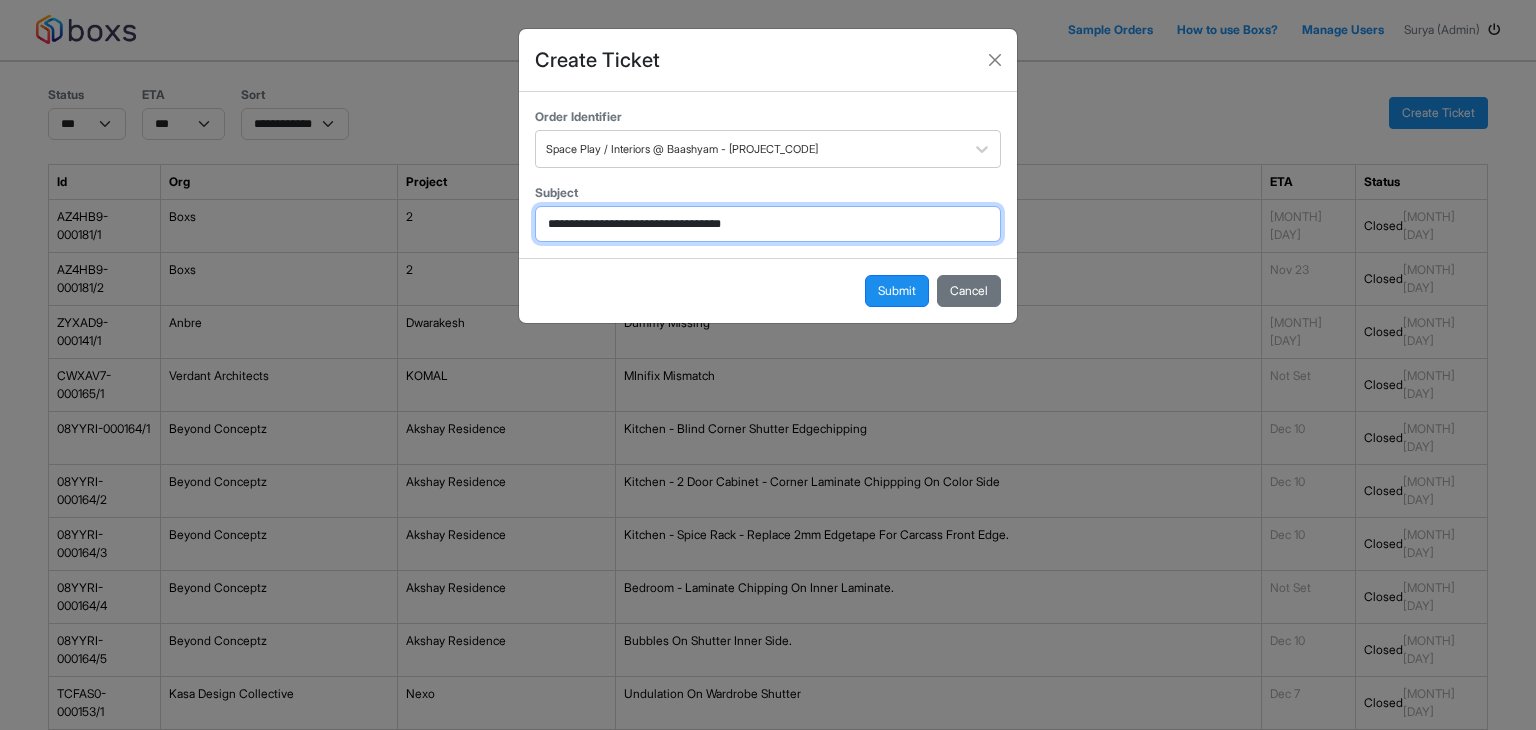 click on "**********" at bounding box center (768, 224) 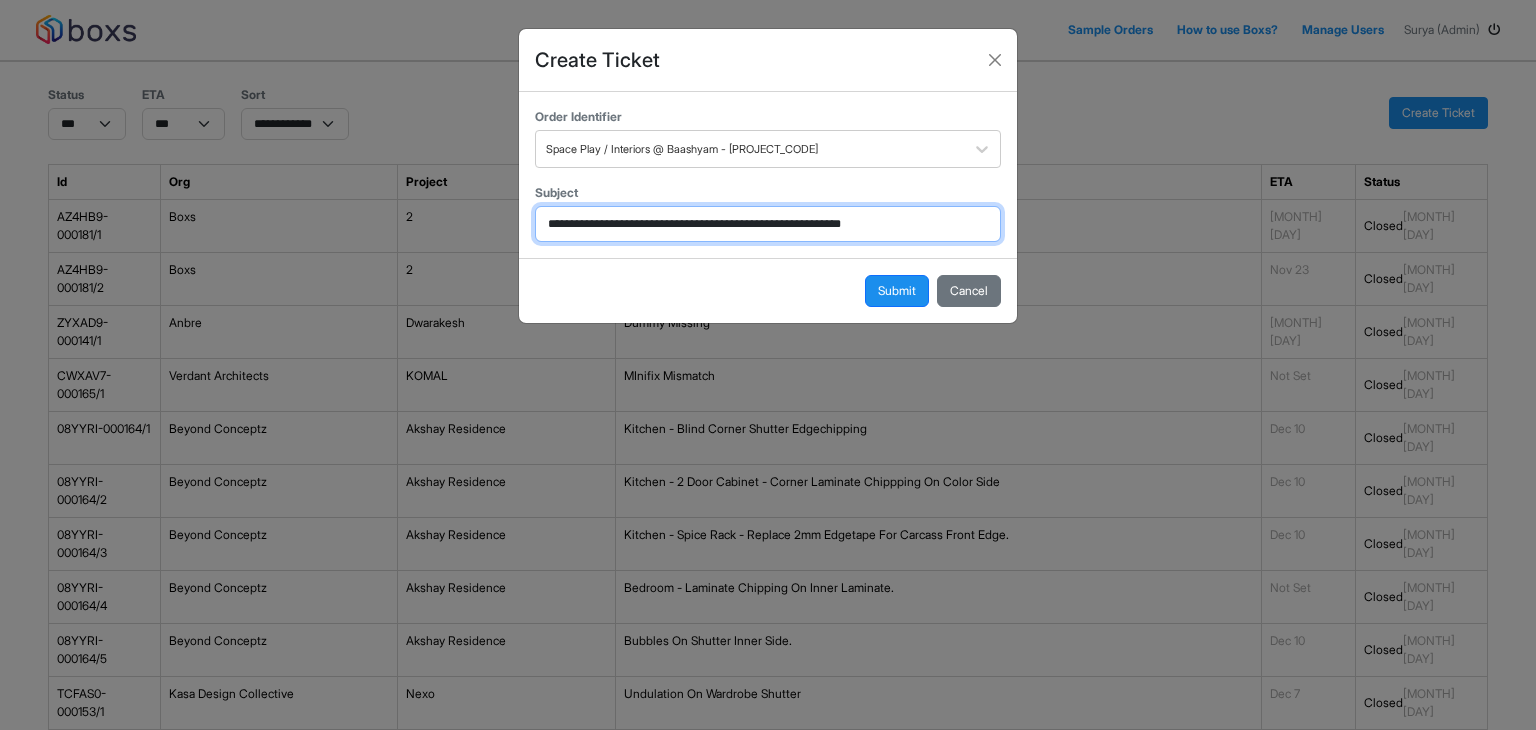 click on "**********" at bounding box center [768, 224] 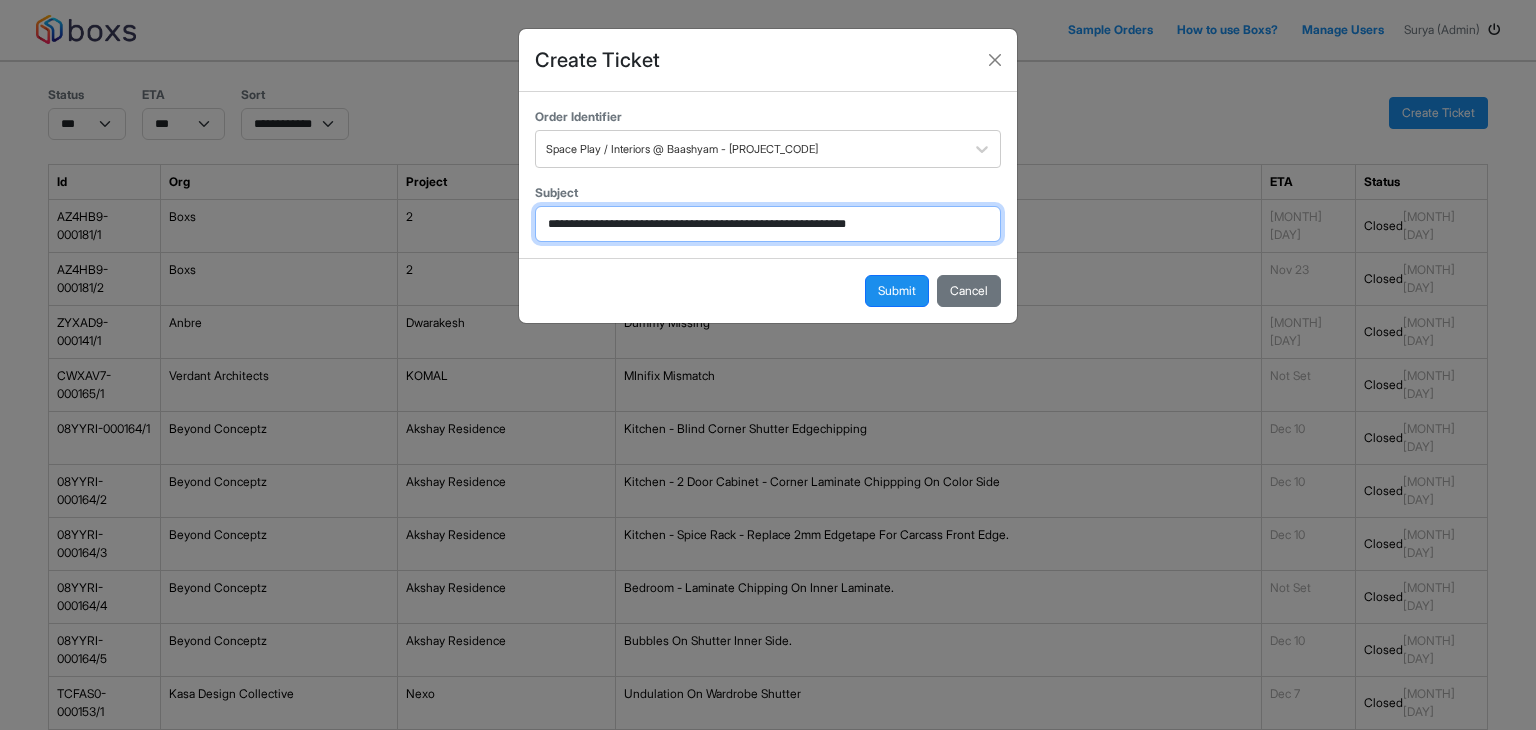 click on "**********" at bounding box center [768, 224] 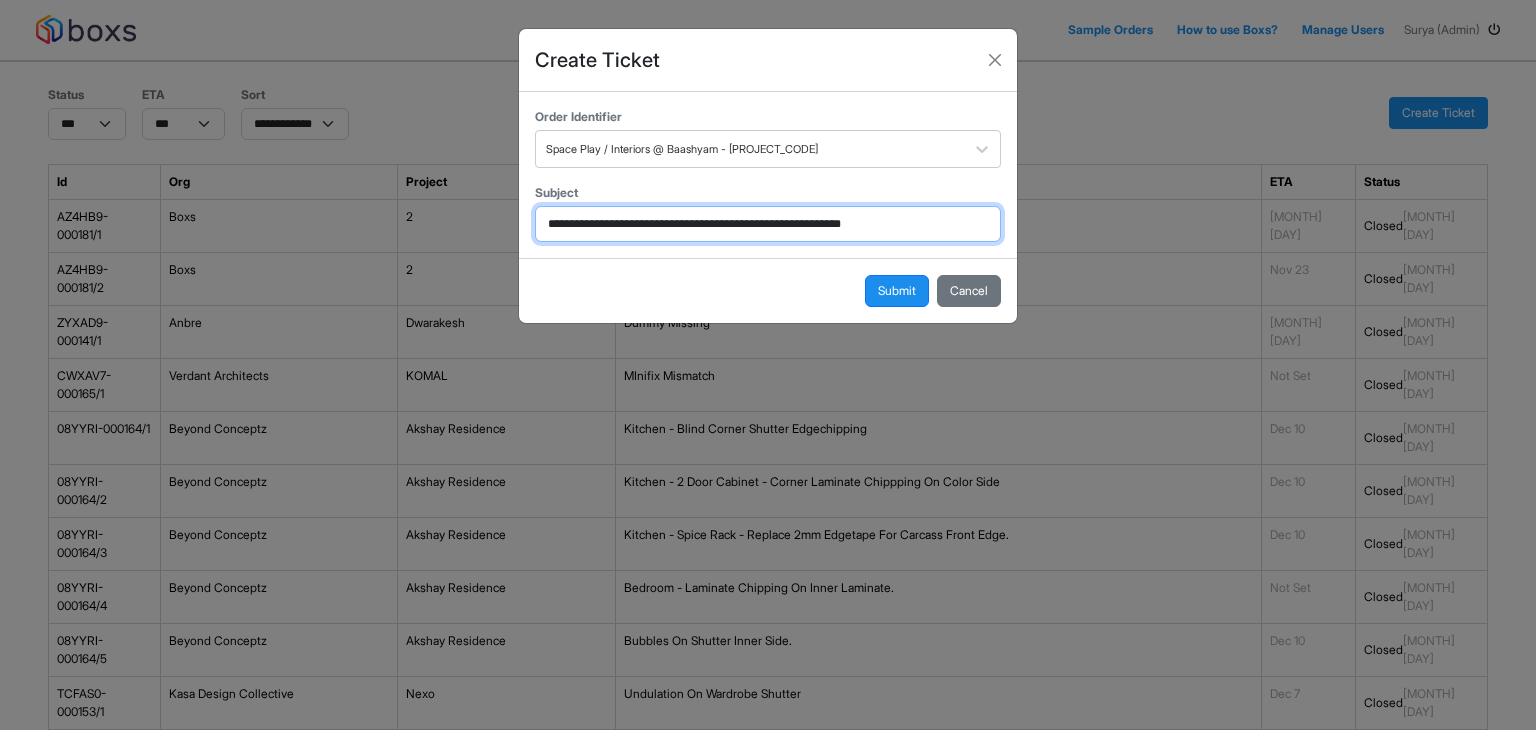 click on "**********" at bounding box center [768, 224] 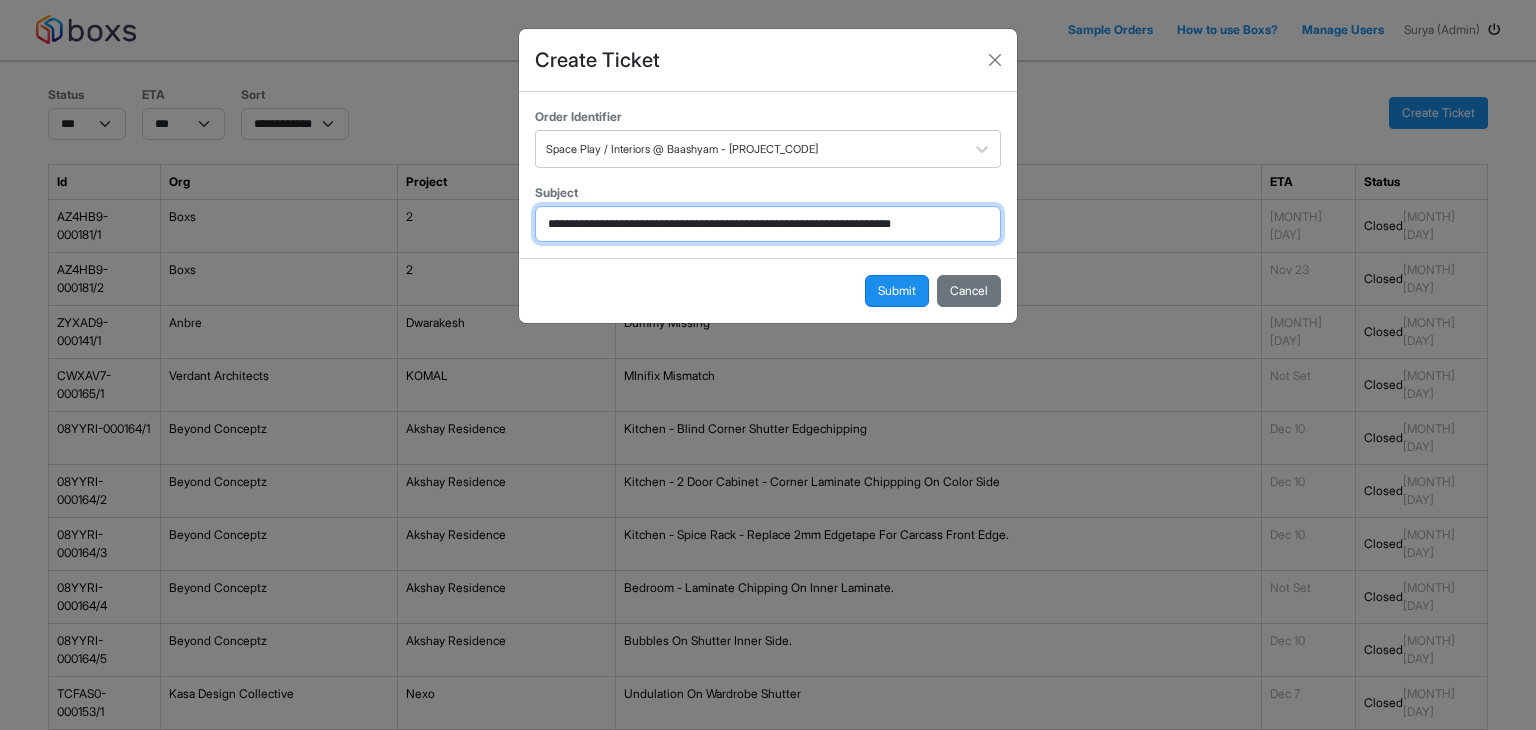 click on "**********" at bounding box center [768, 224] 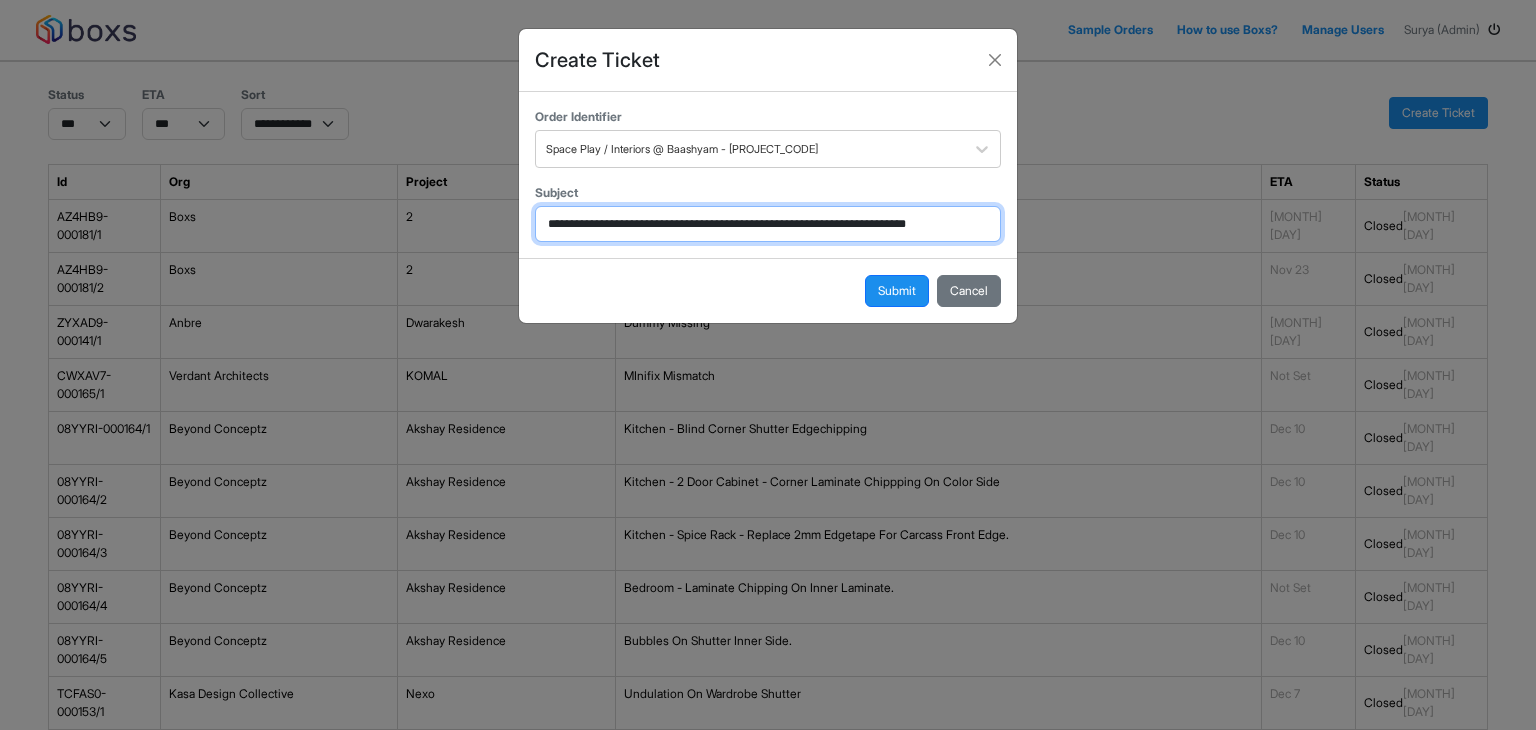 click on "**********" at bounding box center (768, 224) 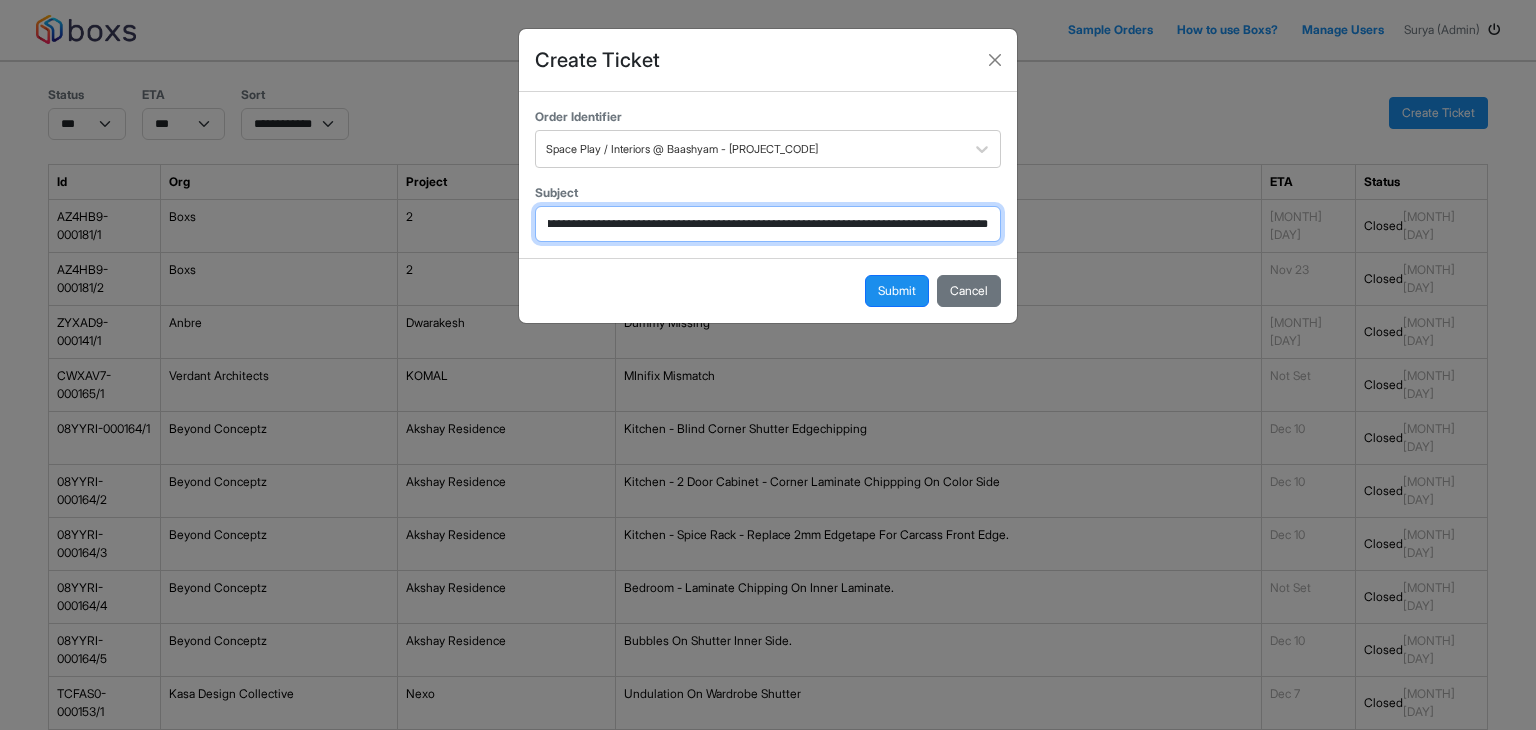 scroll, scrollTop: 0, scrollLeft: 254, axis: horizontal 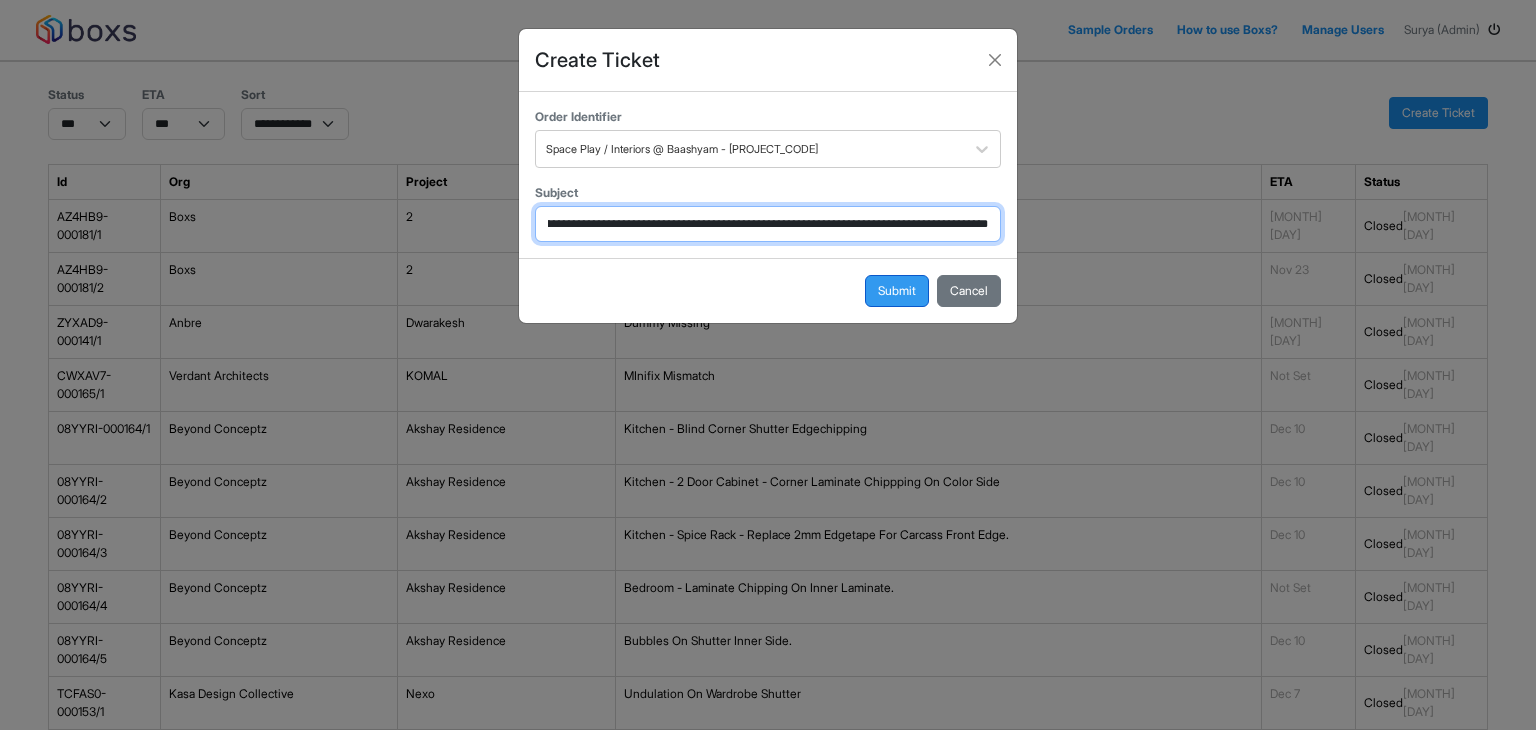 type on "**********" 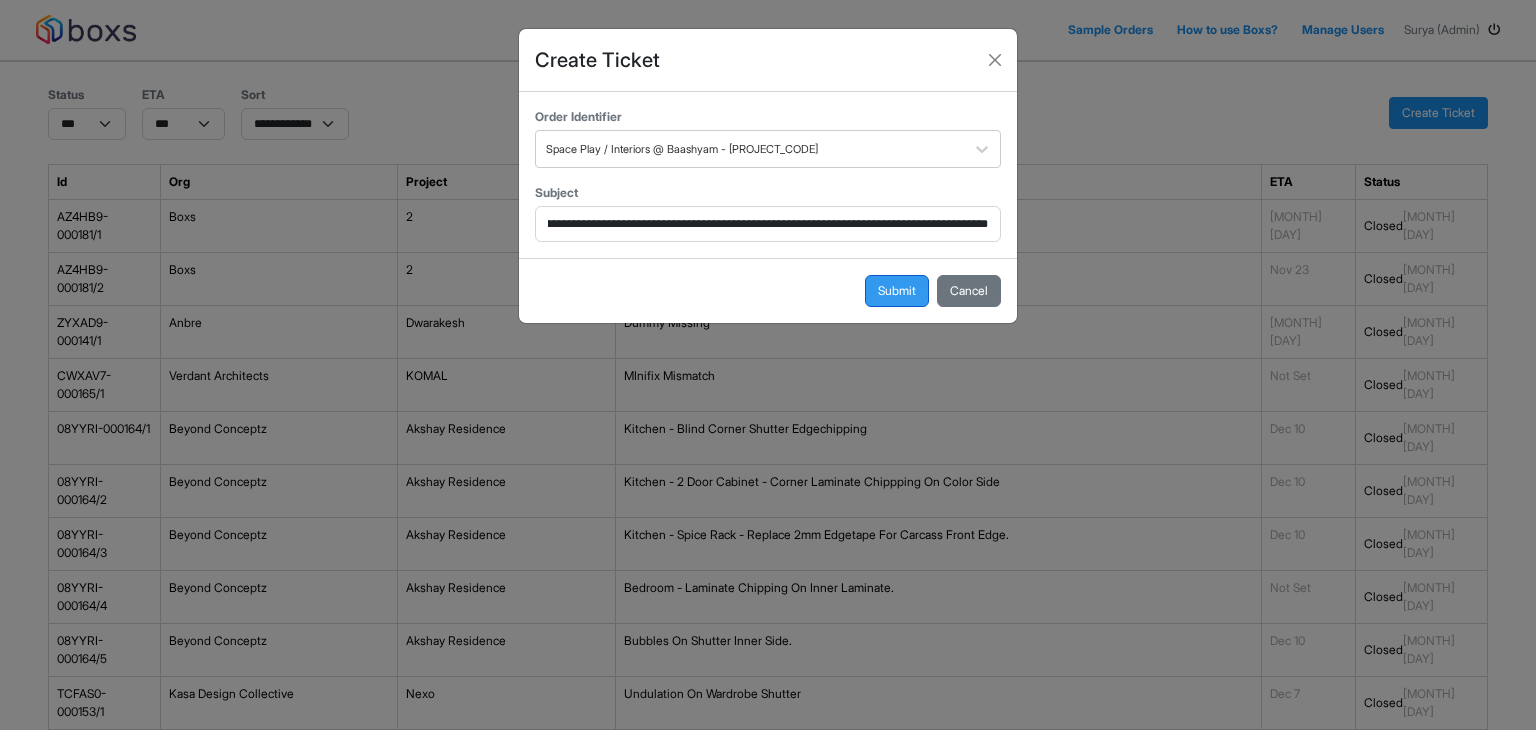 scroll, scrollTop: 0, scrollLeft: 0, axis: both 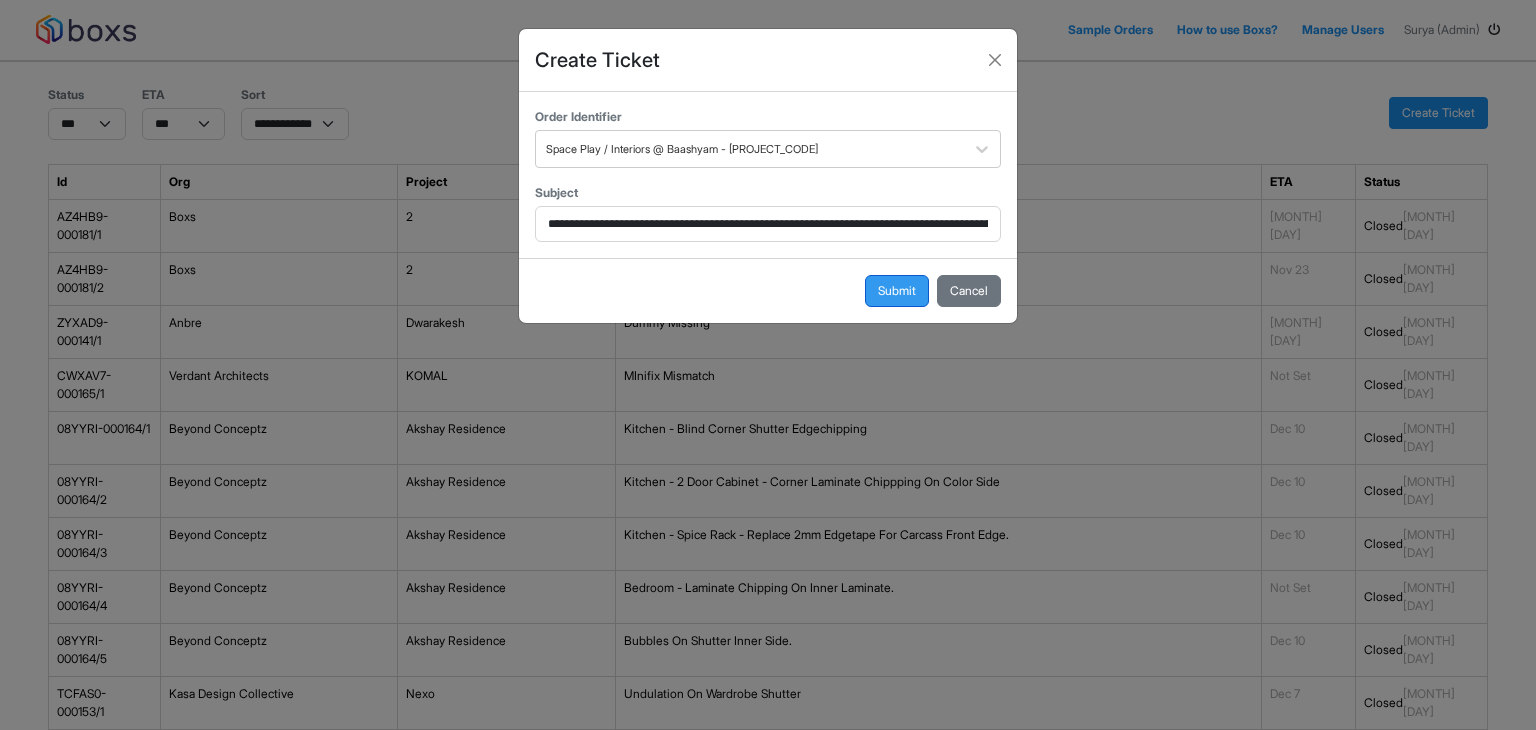 click on "Submit" at bounding box center (897, 291) 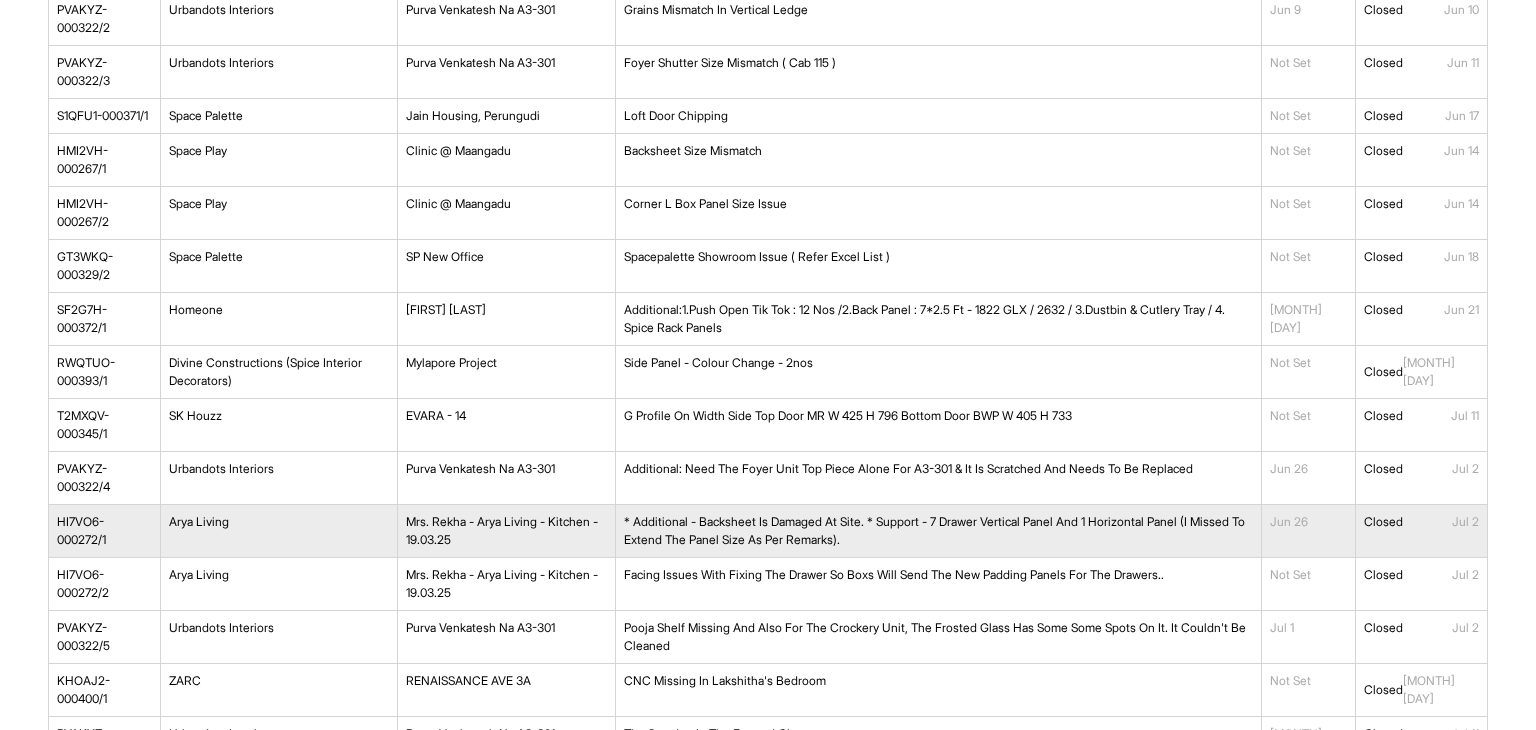 scroll, scrollTop: 2342, scrollLeft: 0, axis: vertical 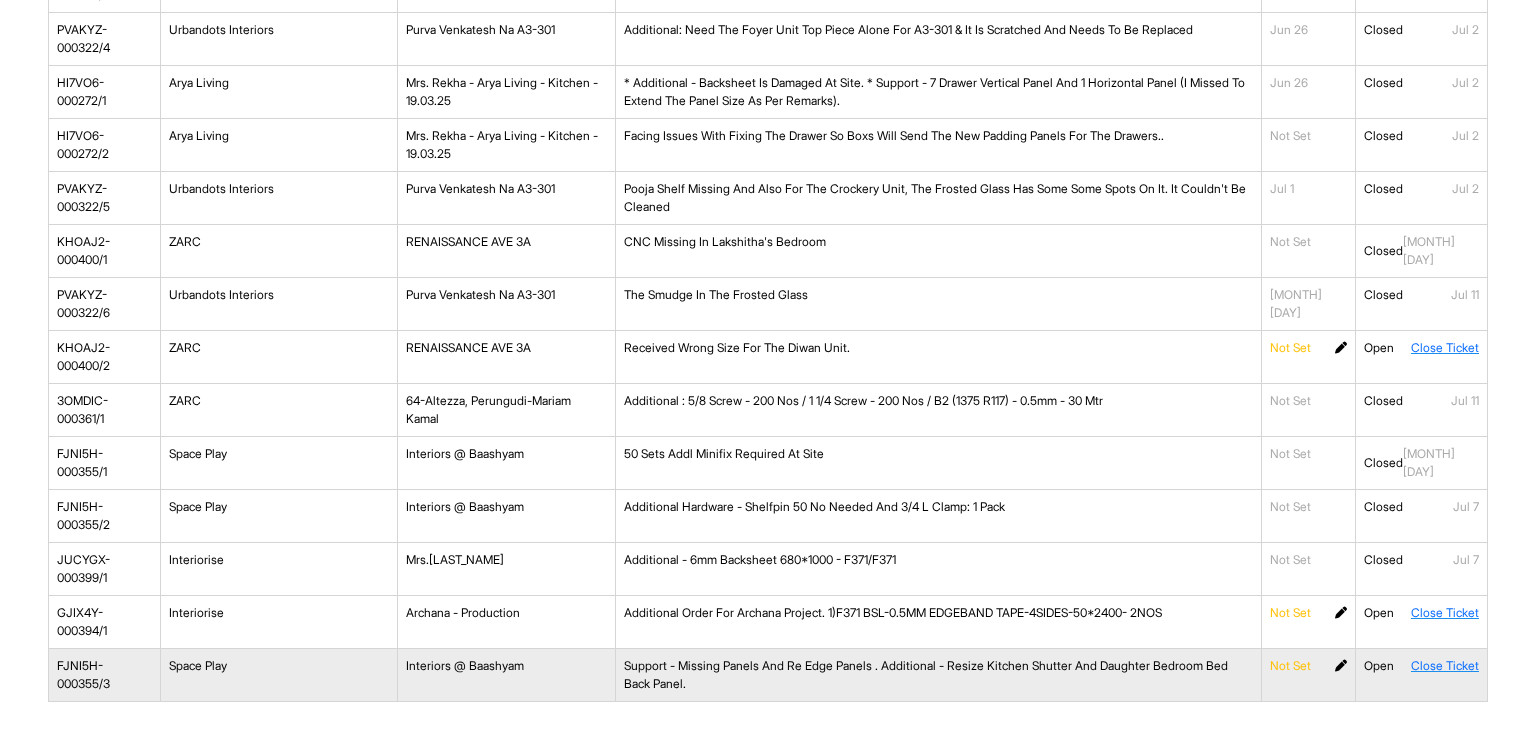 click at bounding box center [1341, 666] 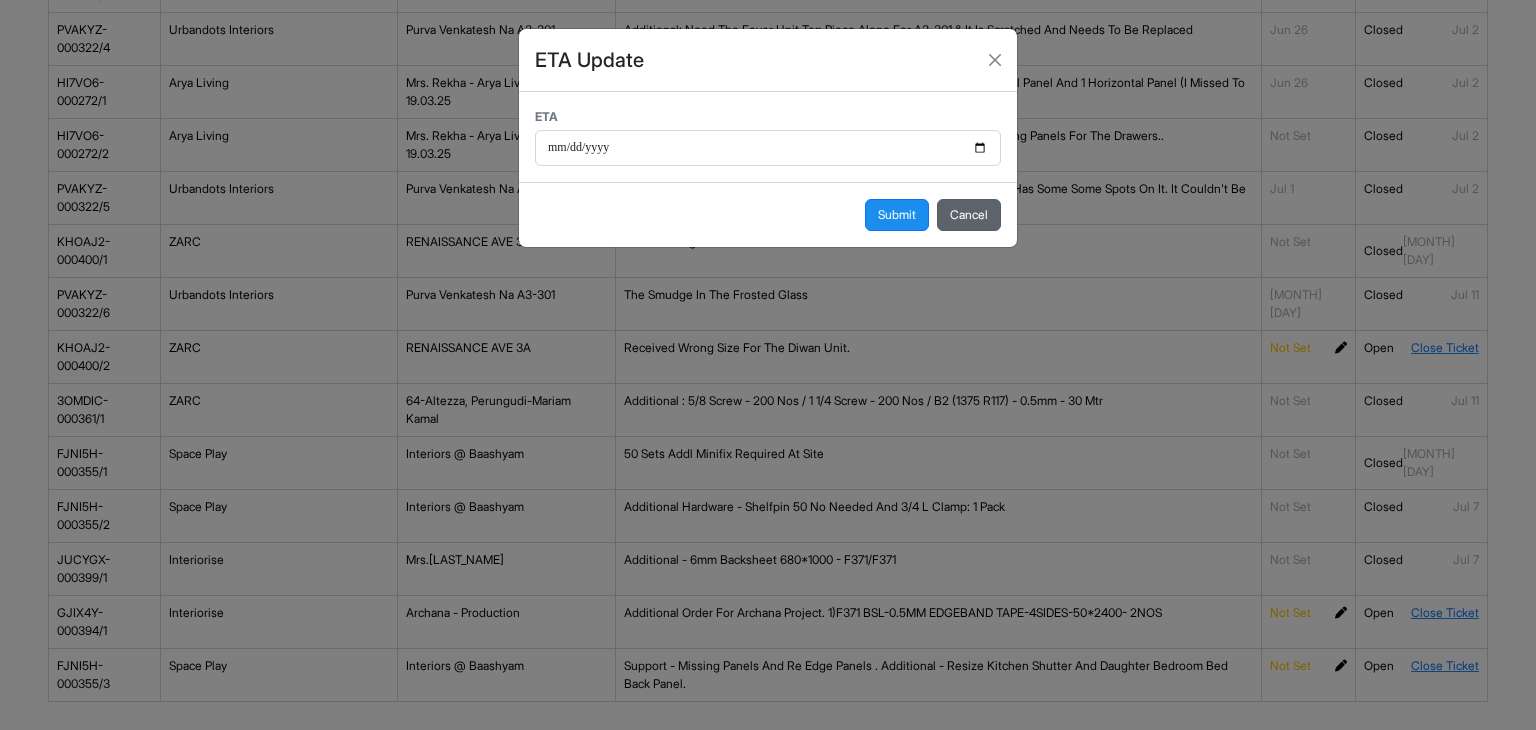 click on "Cancel" at bounding box center (969, 215) 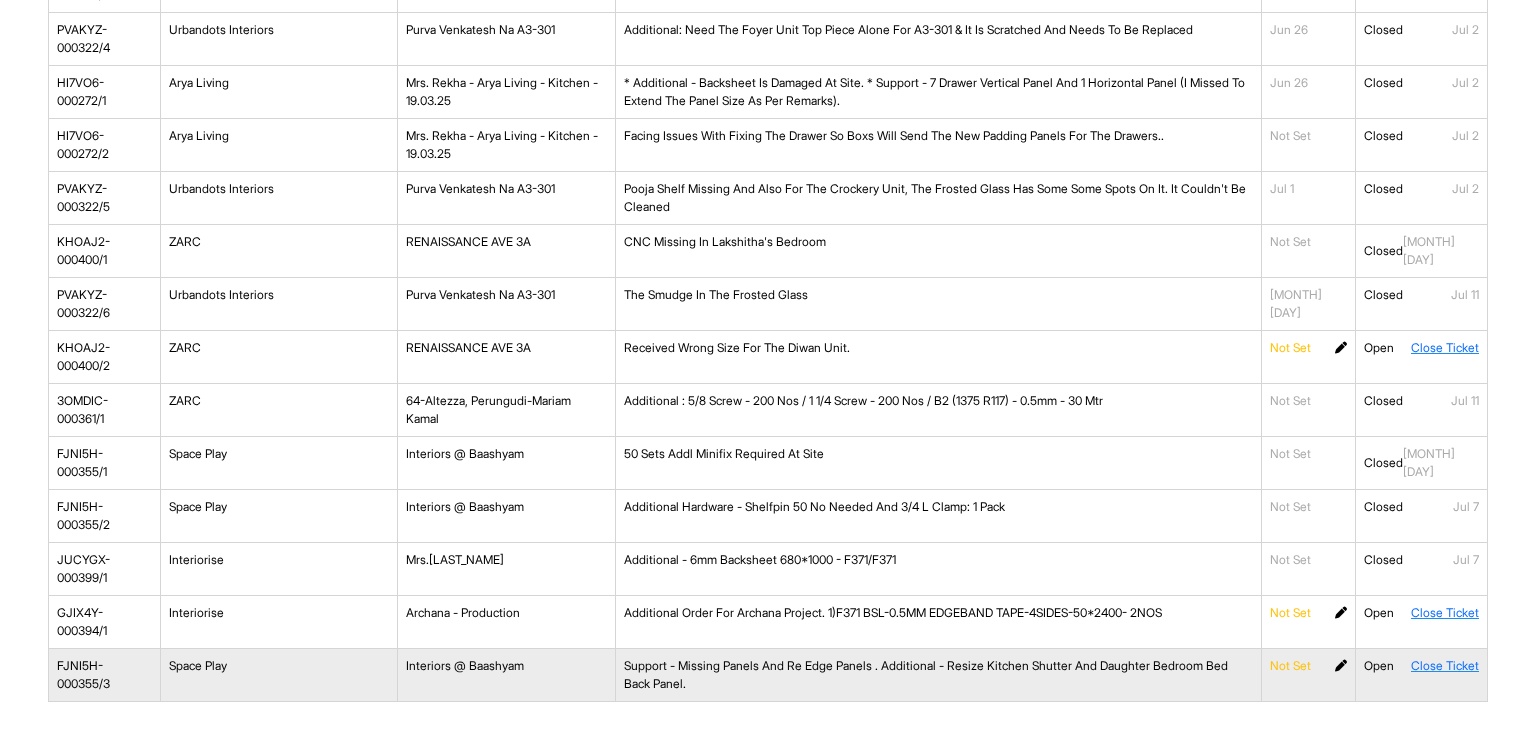 click on "Support - Missing panels and Re edge panels . Additional - Resize Kitchen shutter and Daughter bedroom bed back Panel." at bounding box center [938, 675] 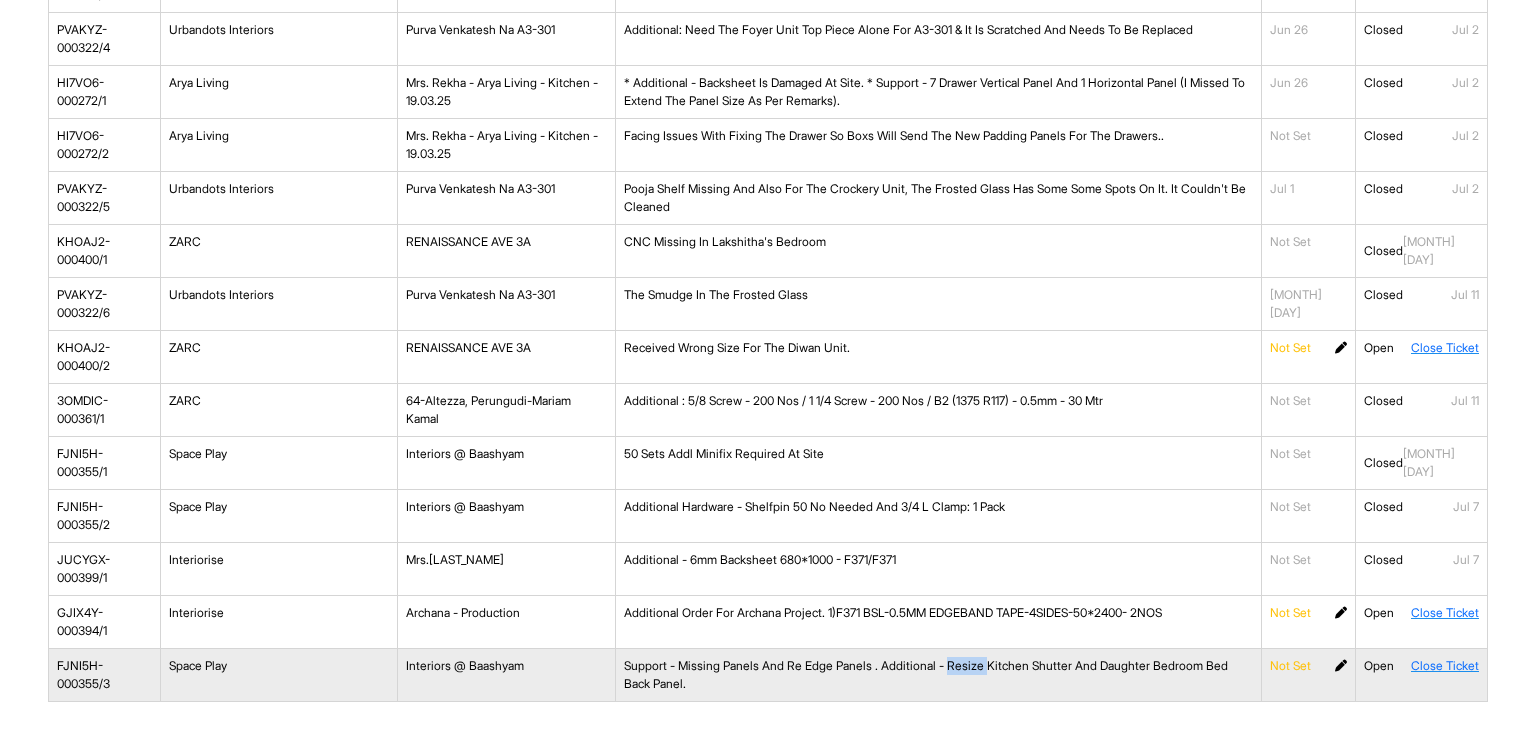 click on "Support - Missing panels and Re edge panels . Additional - Resize Kitchen shutter and Daughter bedroom bed back Panel." at bounding box center (938, 675) 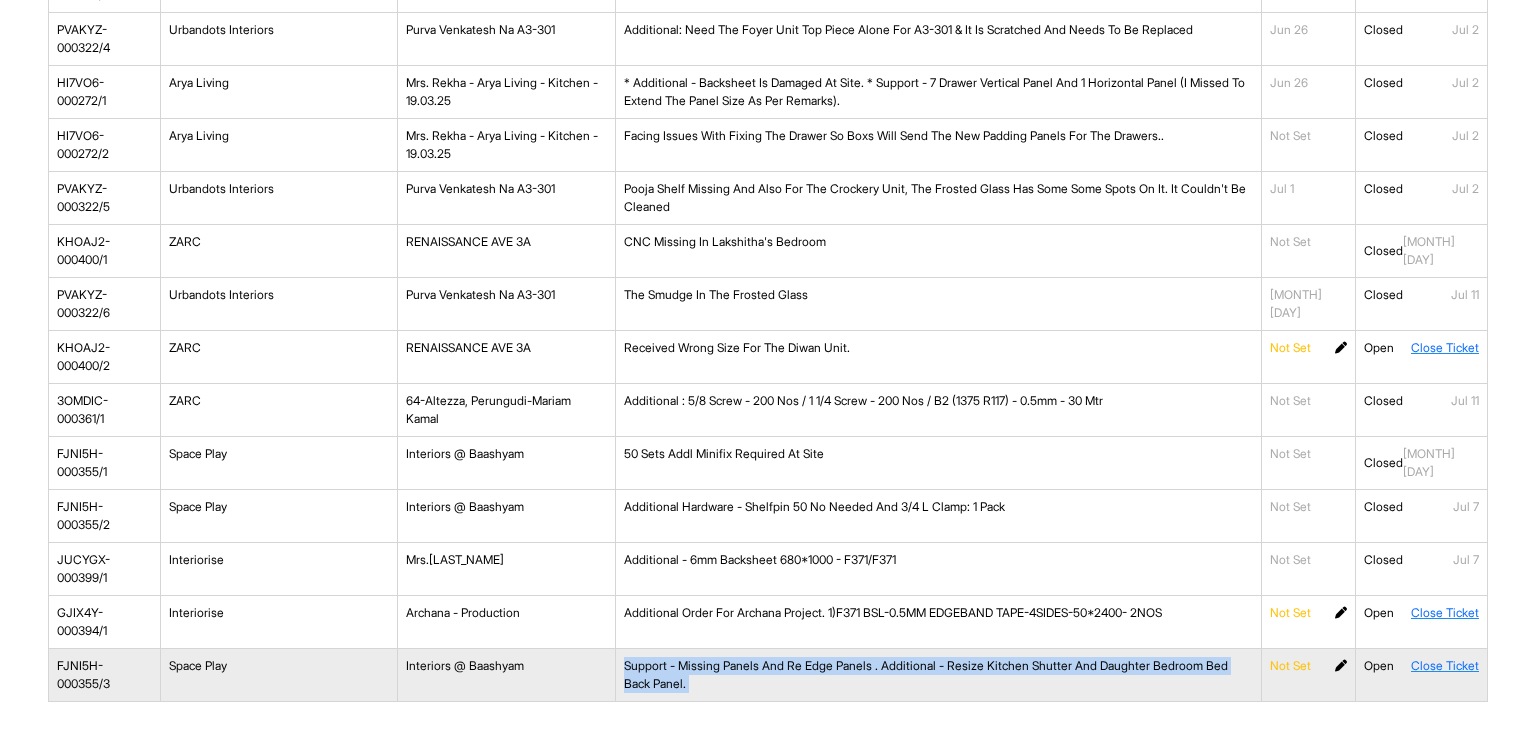 click on "Support - Missing panels and Re edge panels . Additional - Resize Kitchen shutter and Daughter bedroom bed back Panel." at bounding box center [938, 675] 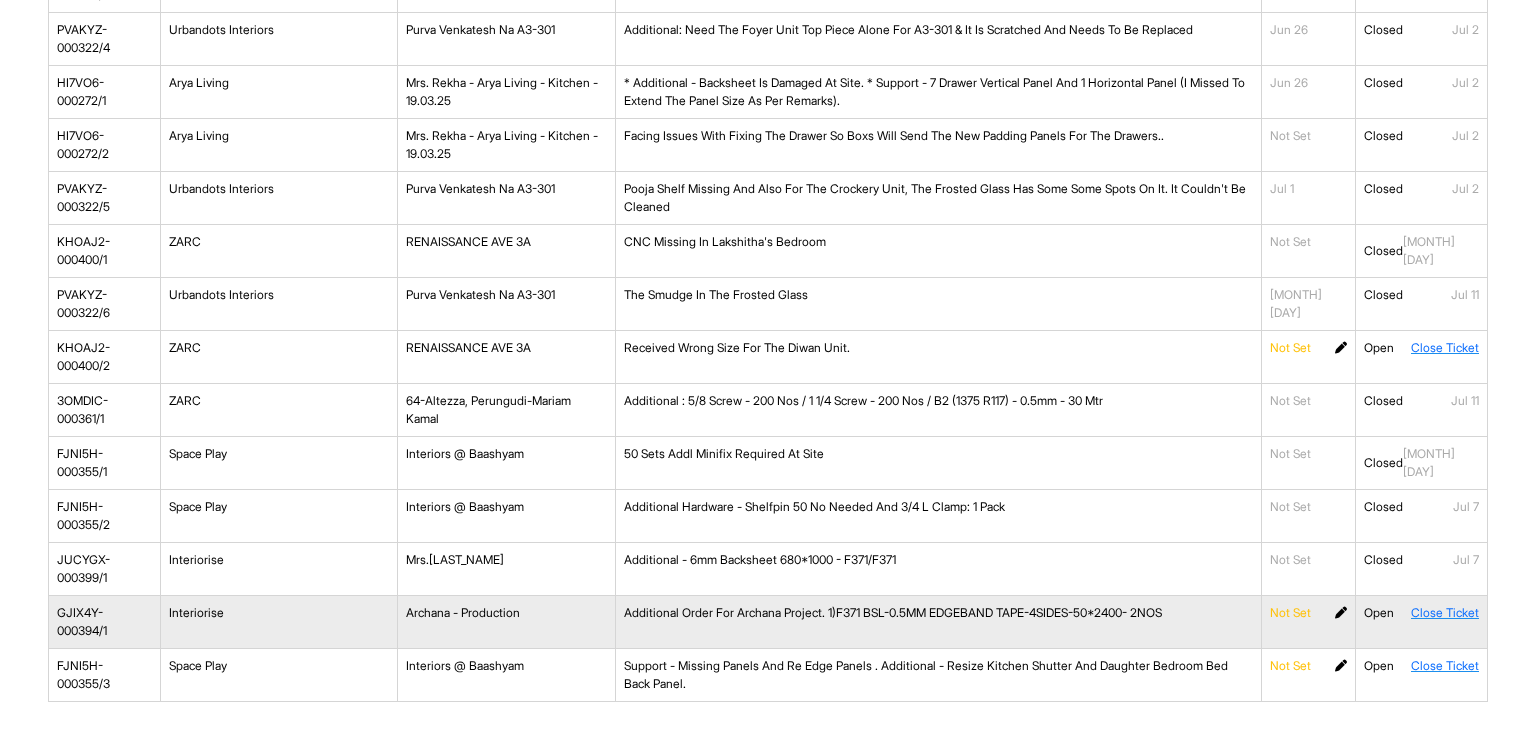click on "additional order for Archana project. 1)F371 BSL-0.5MM EDGEBAND TAPE-4SIDES-50*2400- 2NOS" at bounding box center [938, 622] 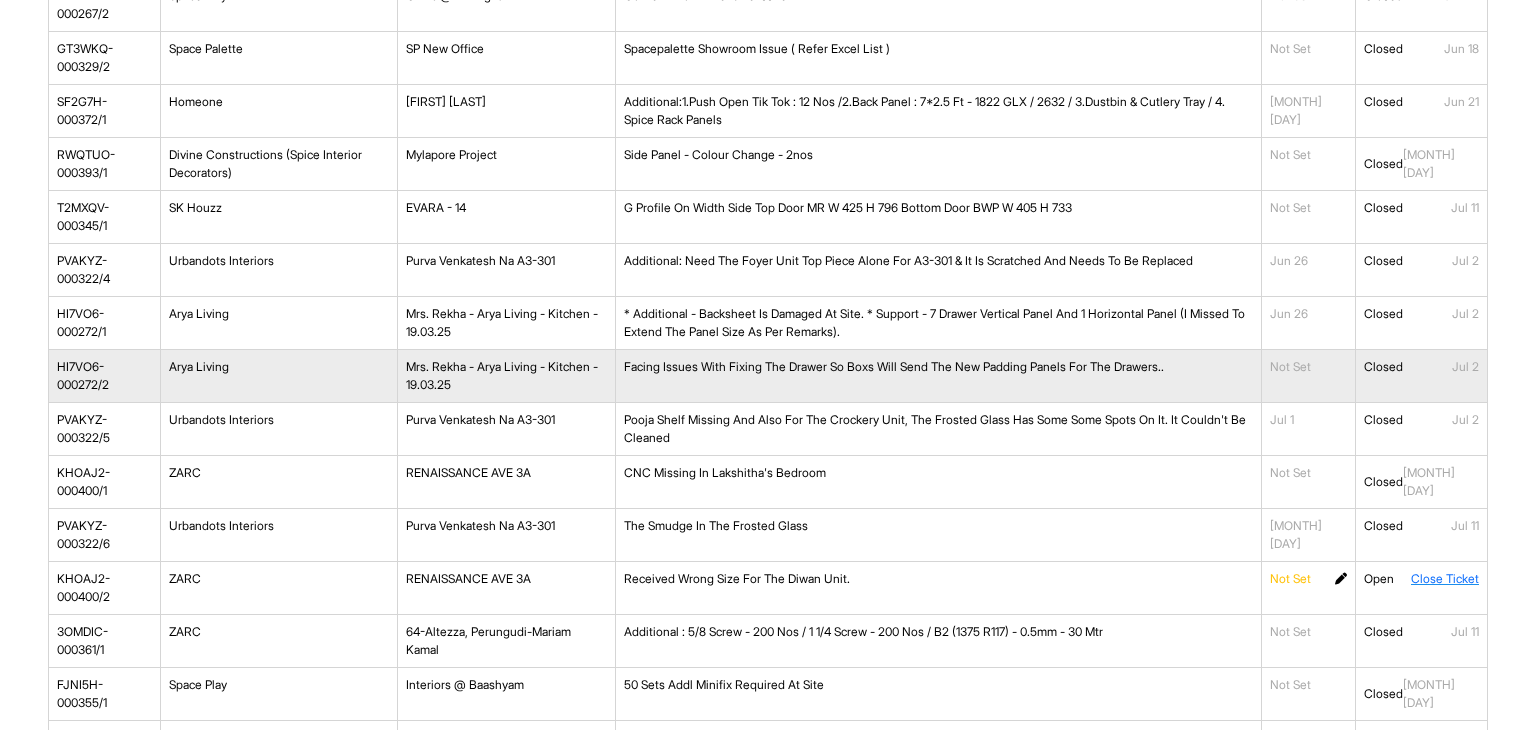 scroll, scrollTop: 2342, scrollLeft: 0, axis: vertical 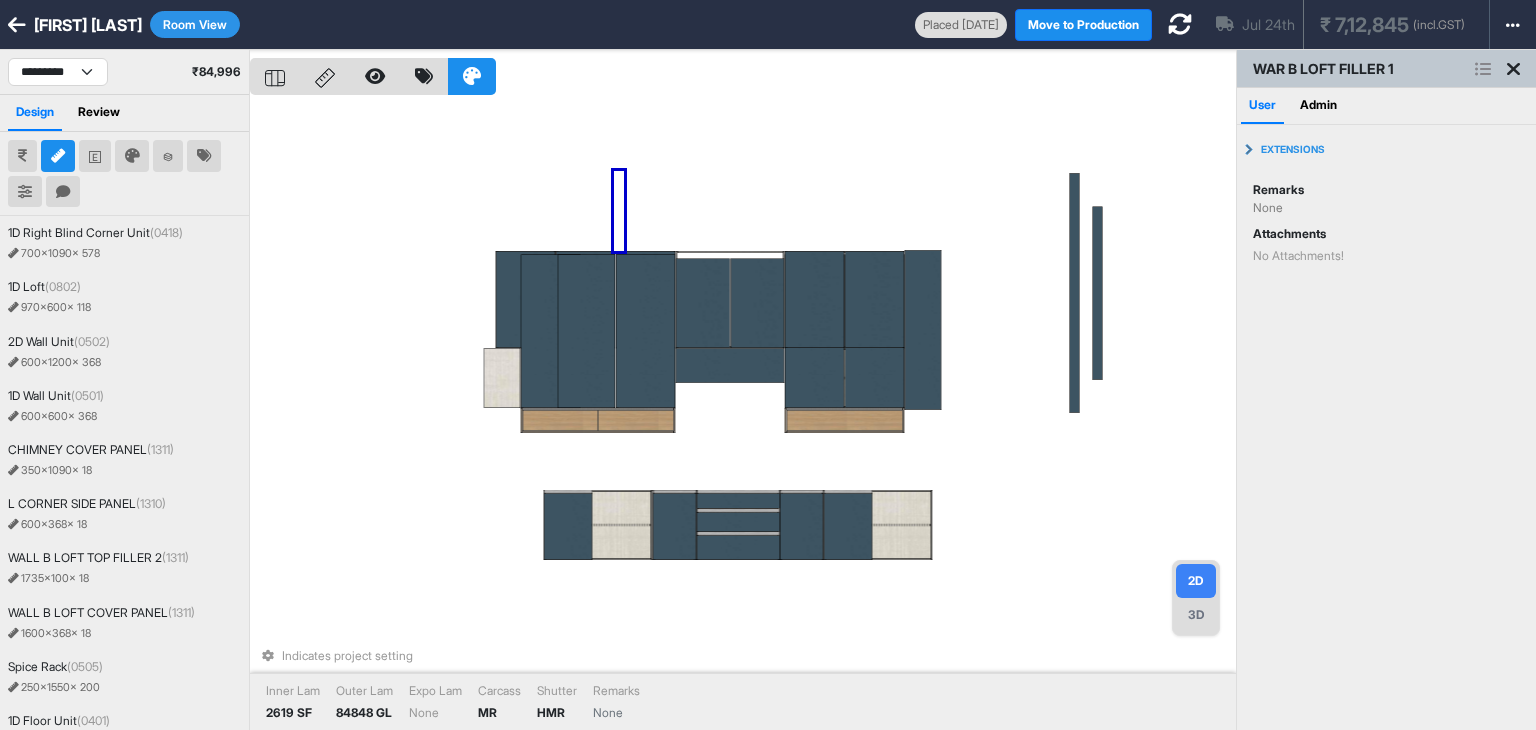 select on "****" 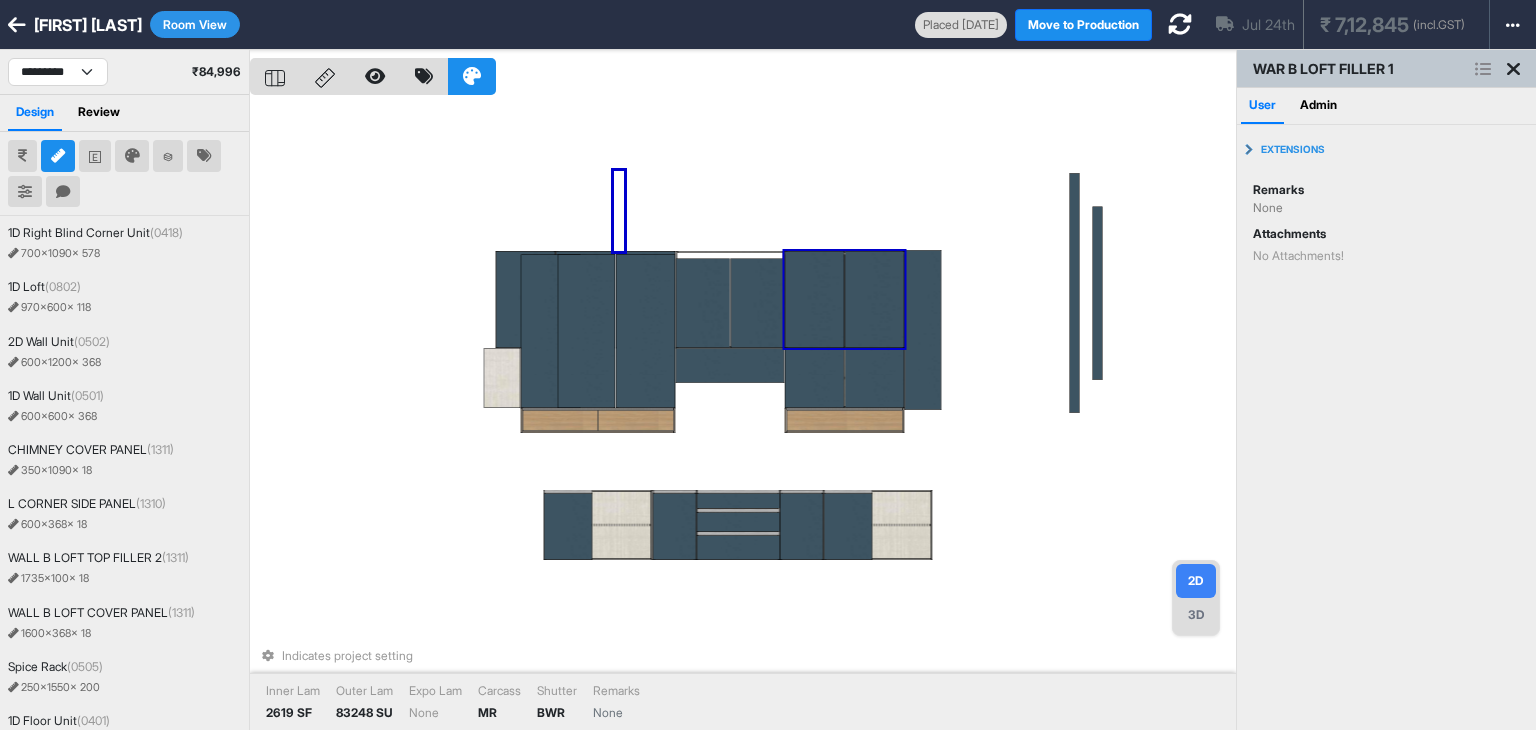 click at bounding box center [875, 299] 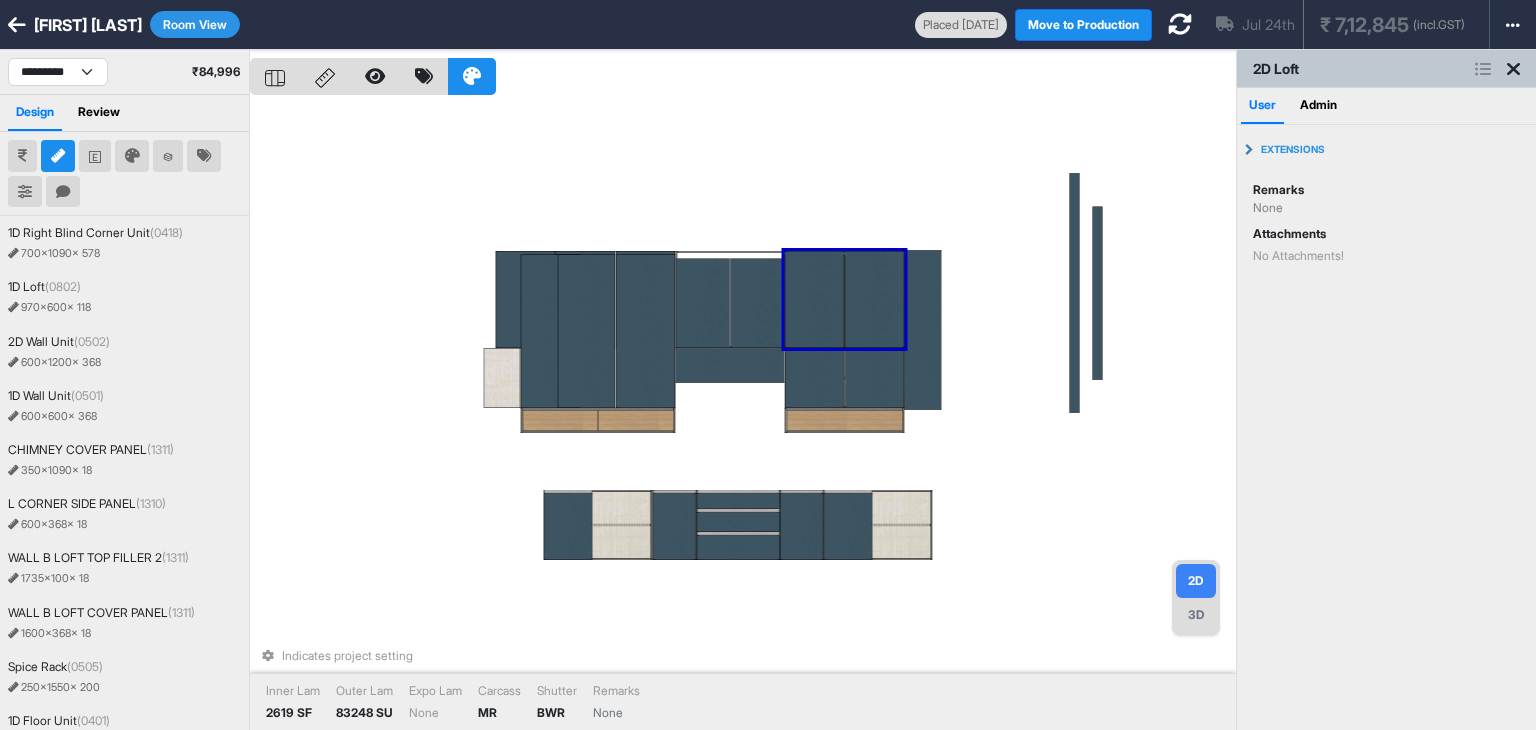 click at bounding box center (875, 299) 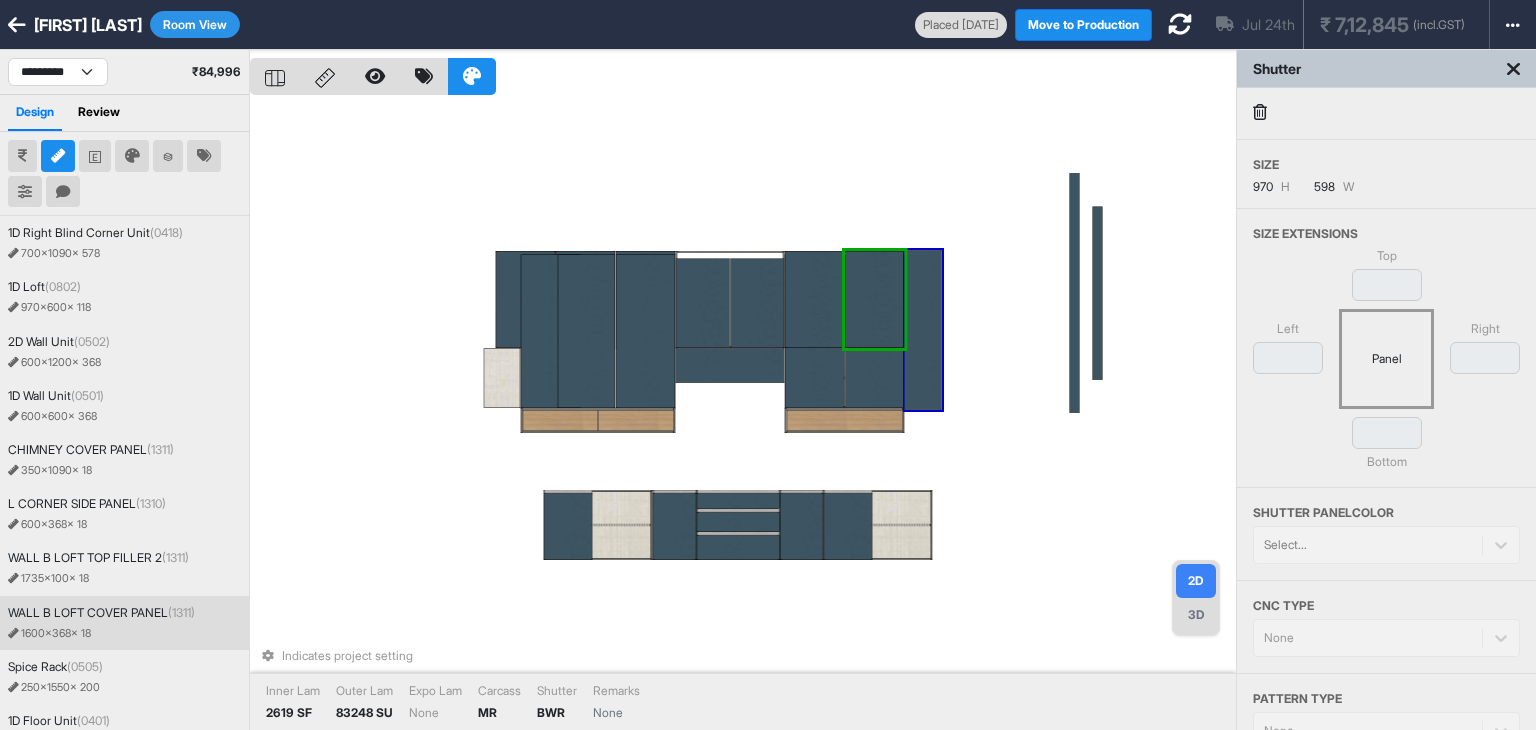 click at bounding box center (923, 330) 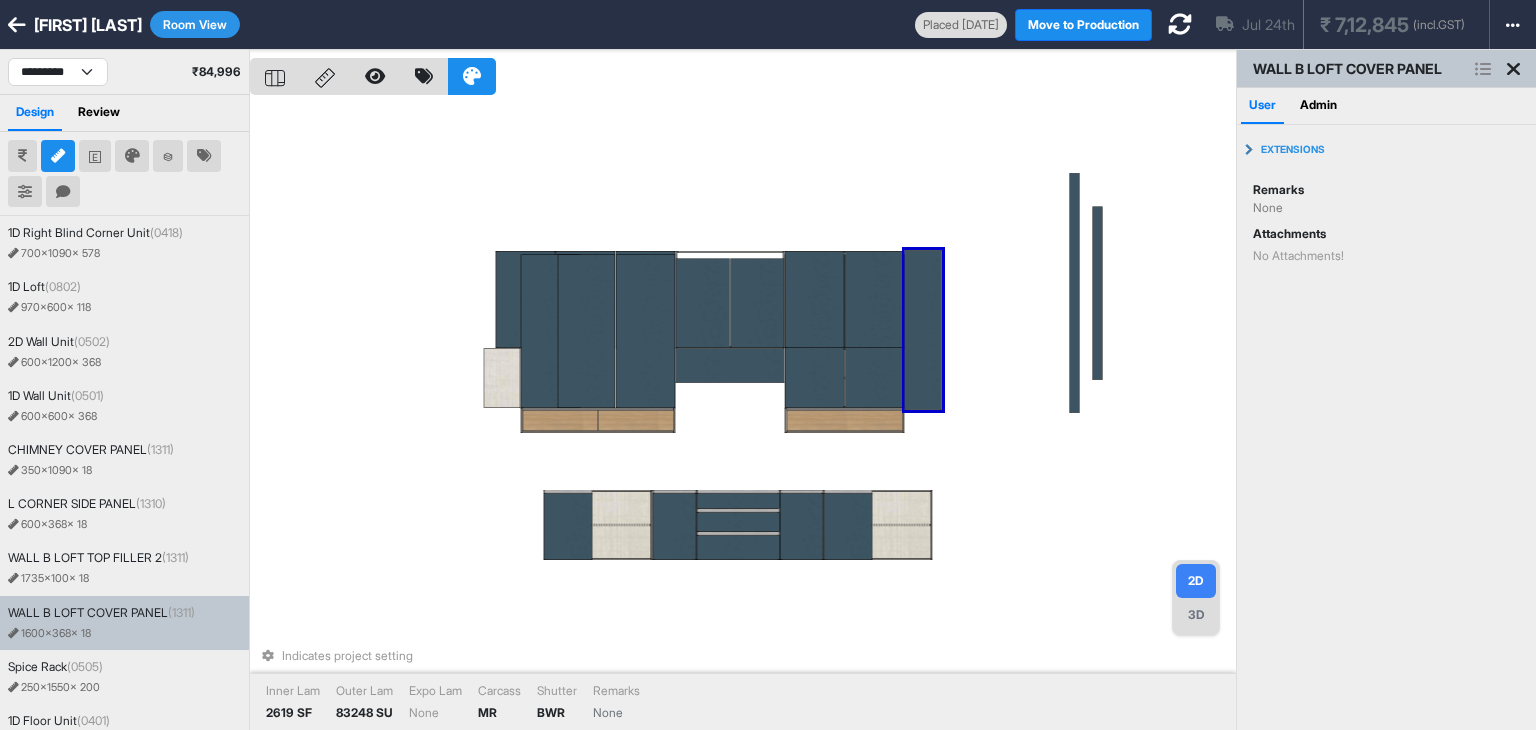click on "Indicates project setting Inner Lam 2619 SF Outer Lam 83248 SU Expo Lam None Carcass MR Shutter BWR Remarks None" at bounding box center [743, 415] 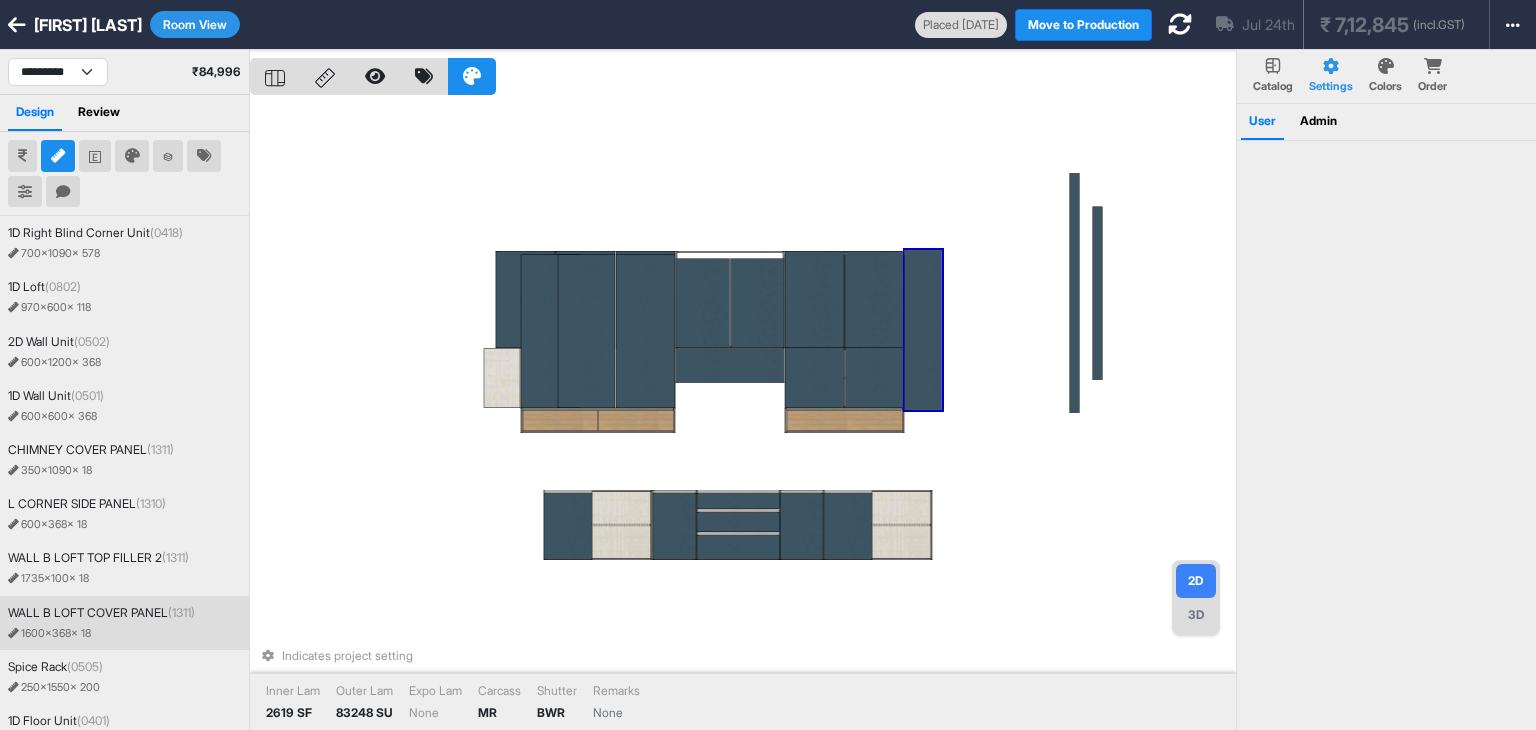 click at bounding box center (923, 330) 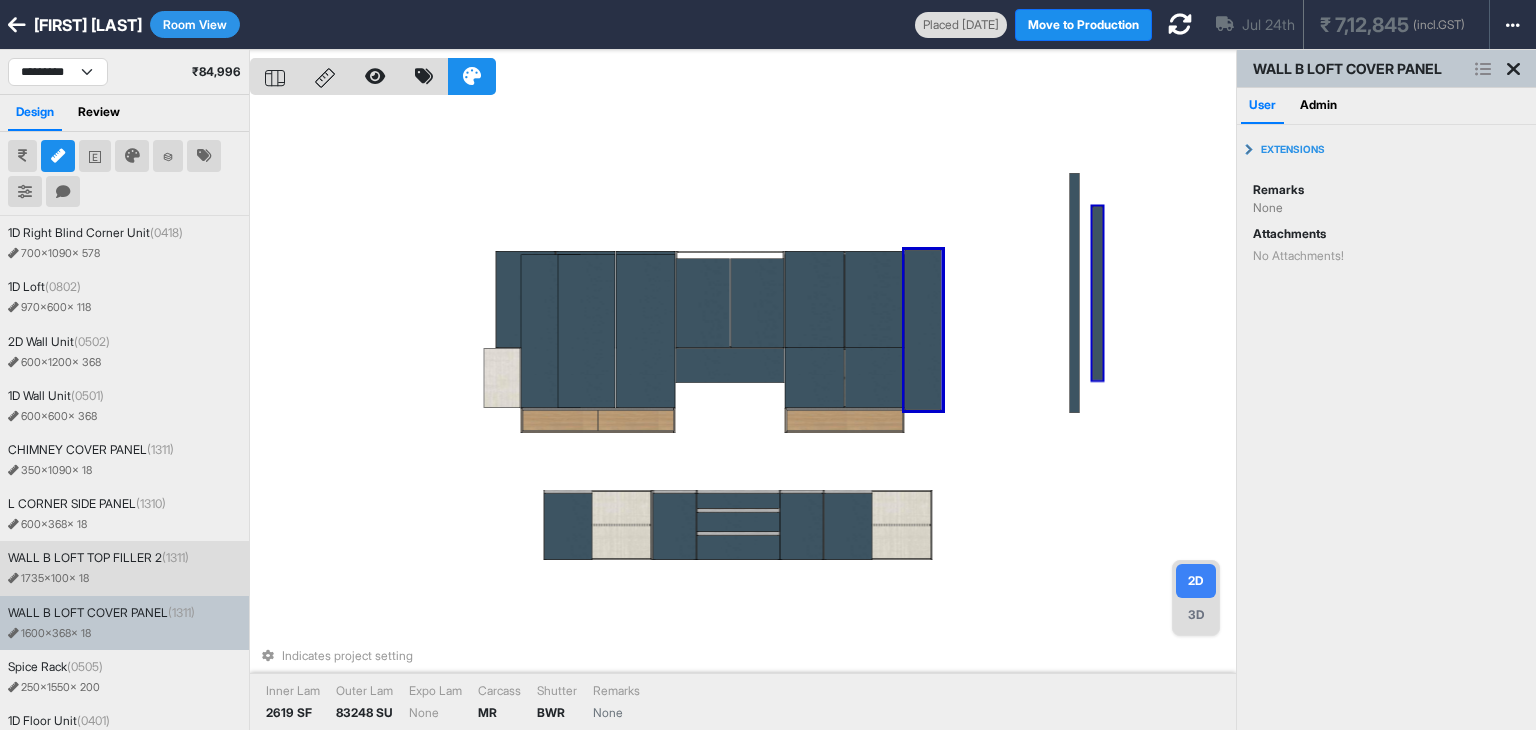 click on "Indicates project setting Inner Lam 2619 SF Outer Lam 83248 SU Expo Lam None Carcass MR Shutter BWR Remarks None" at bounding box center [743, 415] 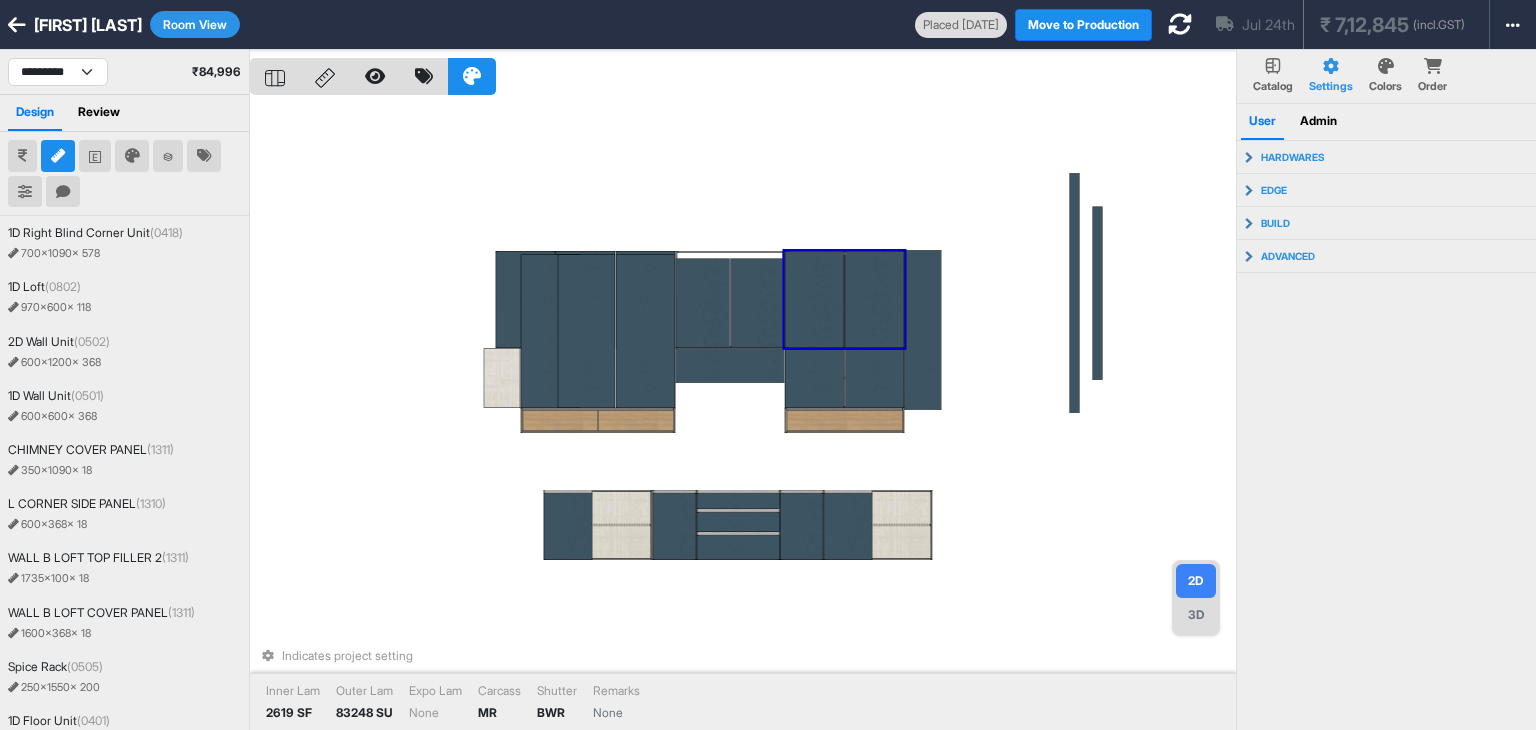 click at bounding box center (875, 299) 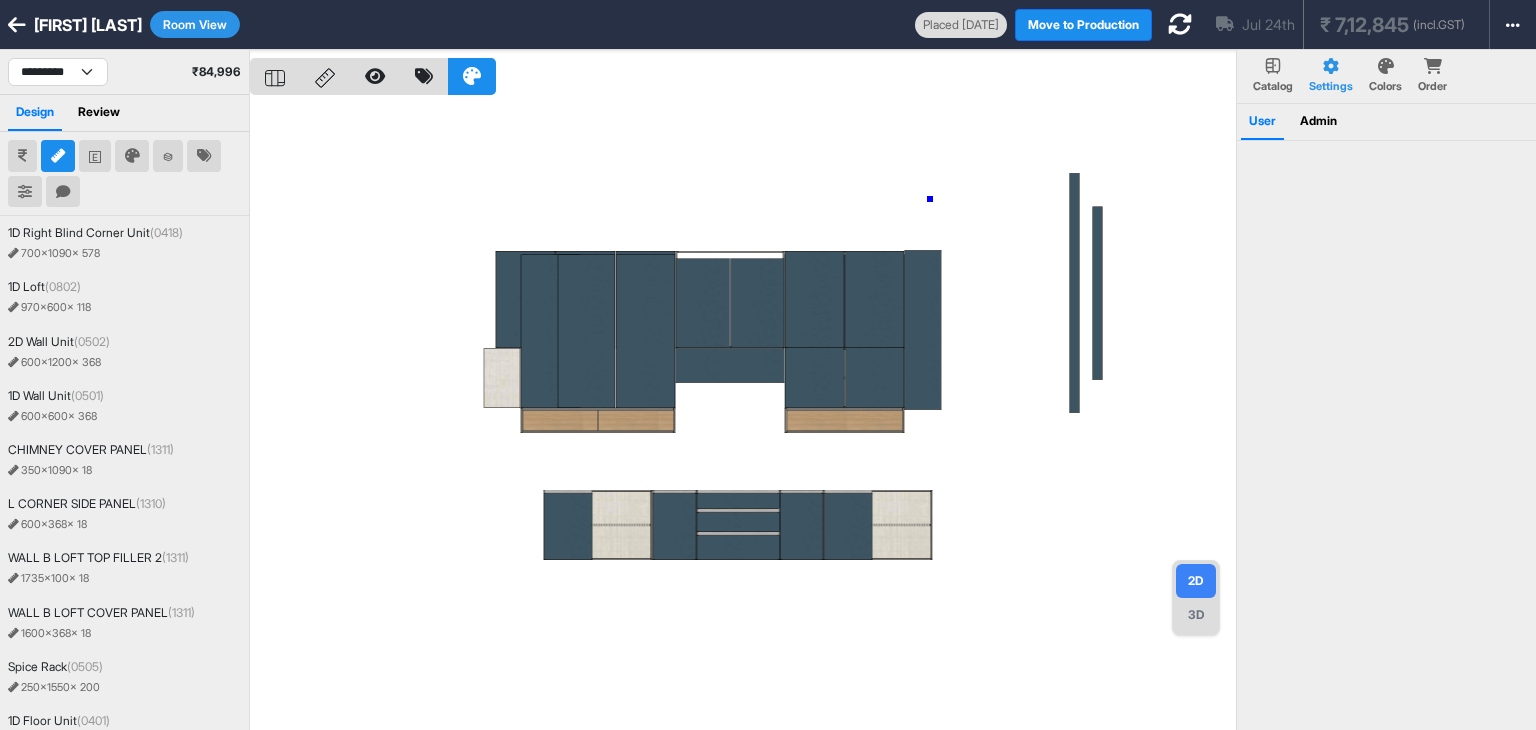click at bounding box center [743, 415] 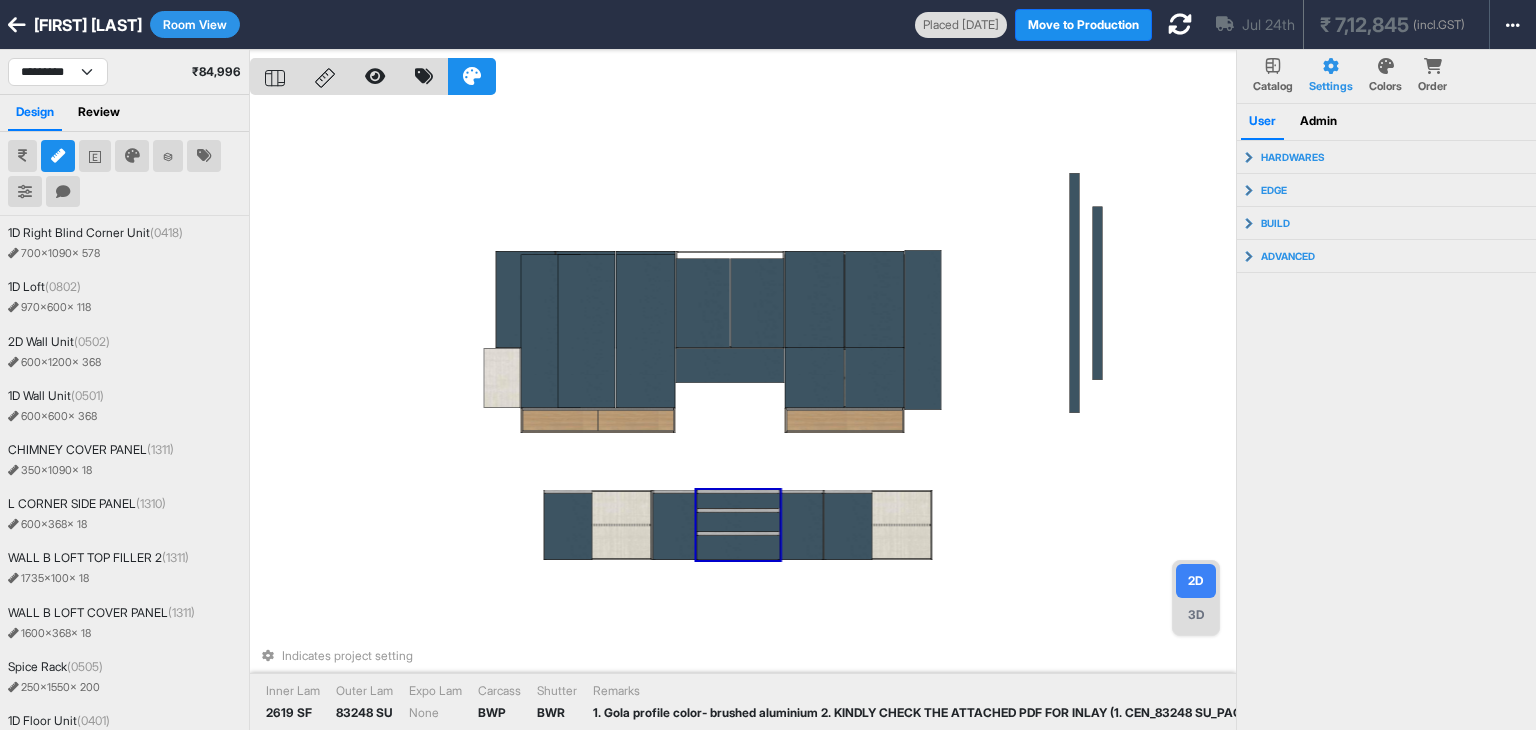 click at bounding box center (738, 522) 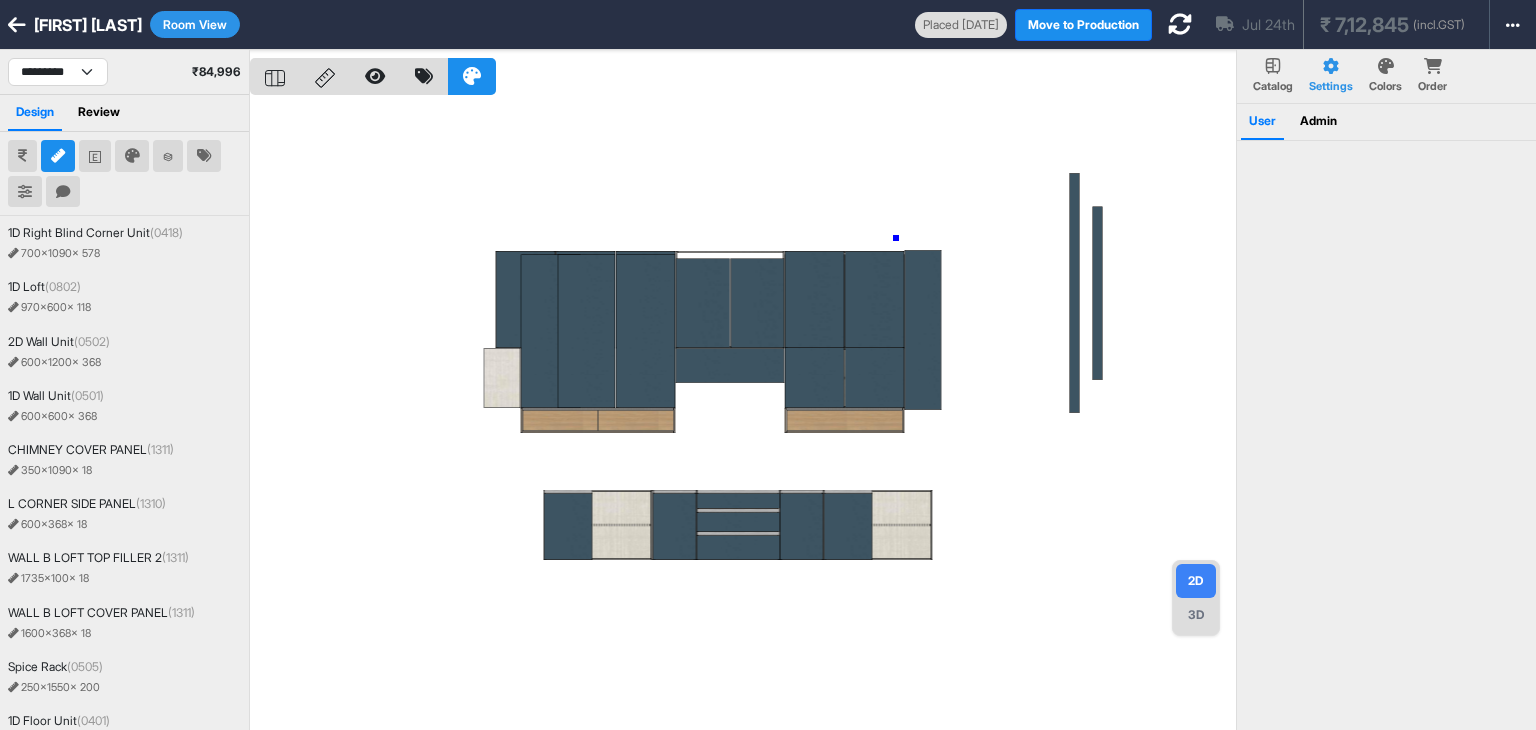 click at bounding box center [743, 415] 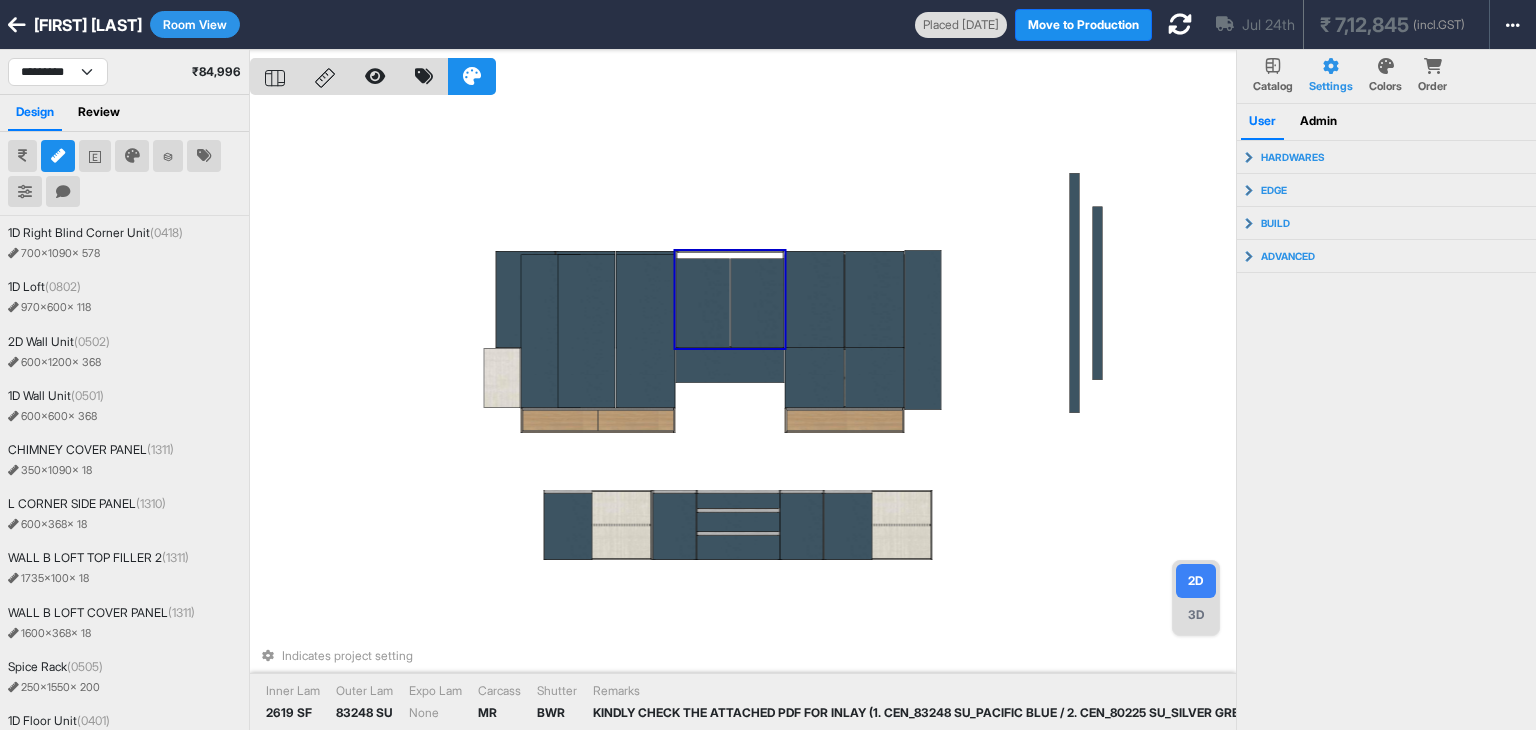 click at bounding box center (757, 304) 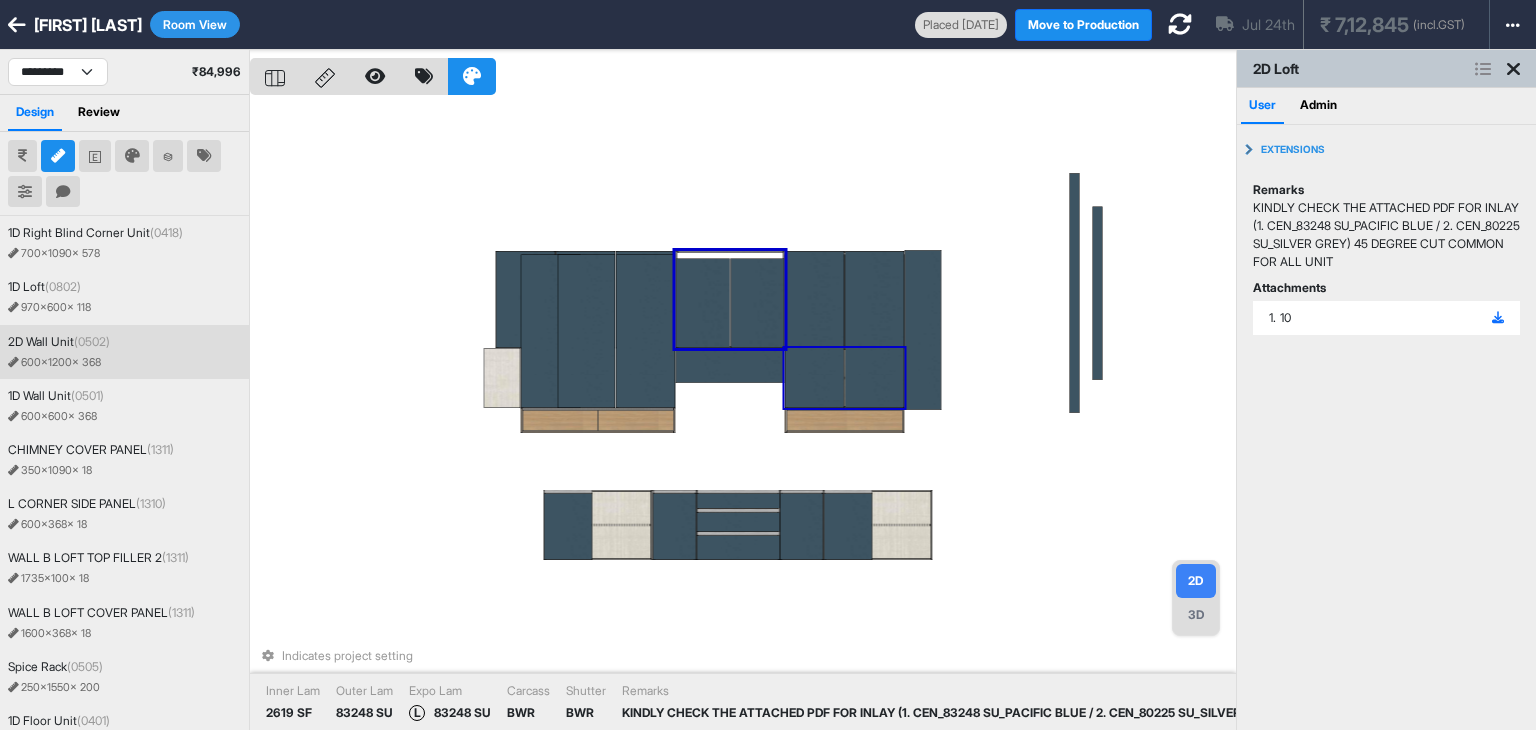 click at bounding box center [815, 332] 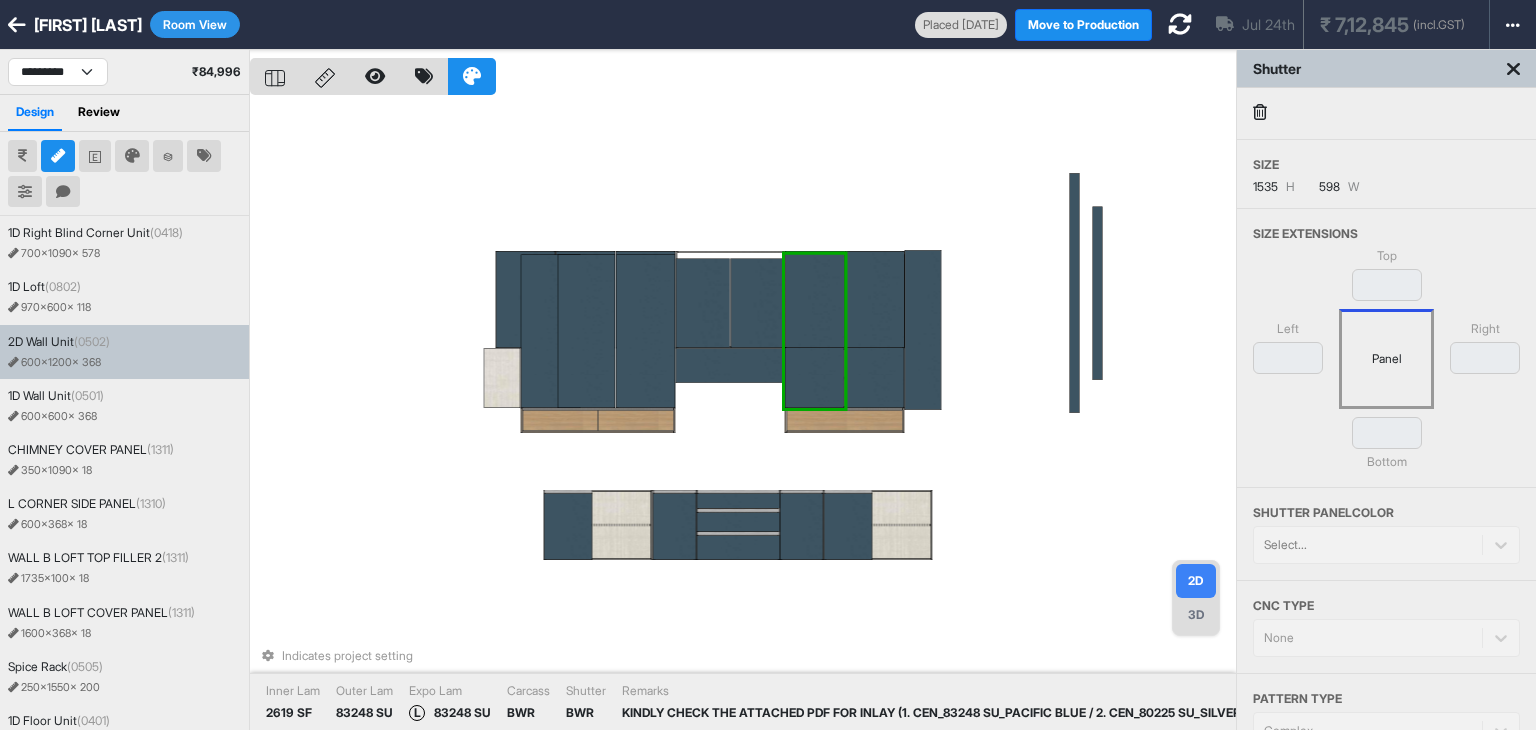 click at bounding box center [815, 332] 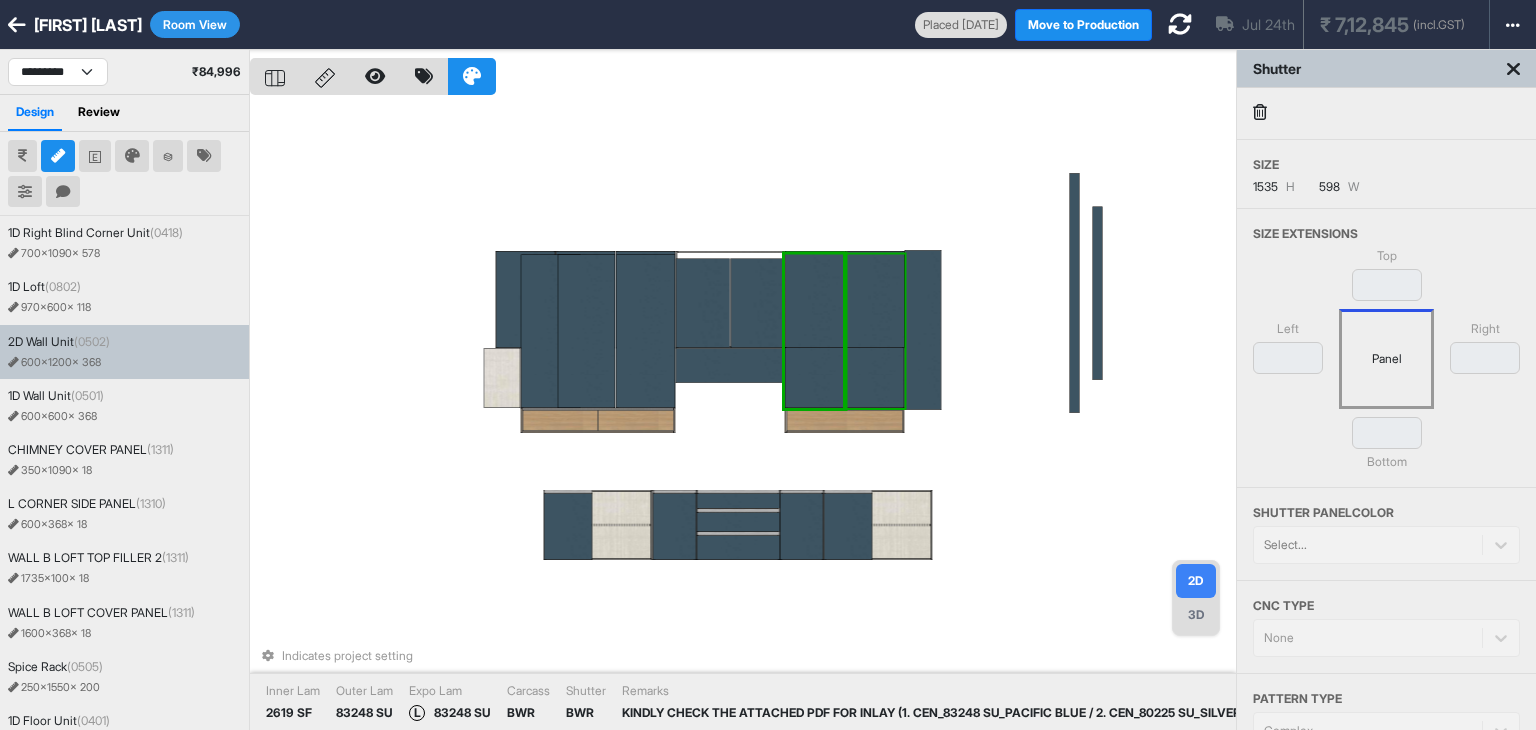 click at bounding box center [875, 332] 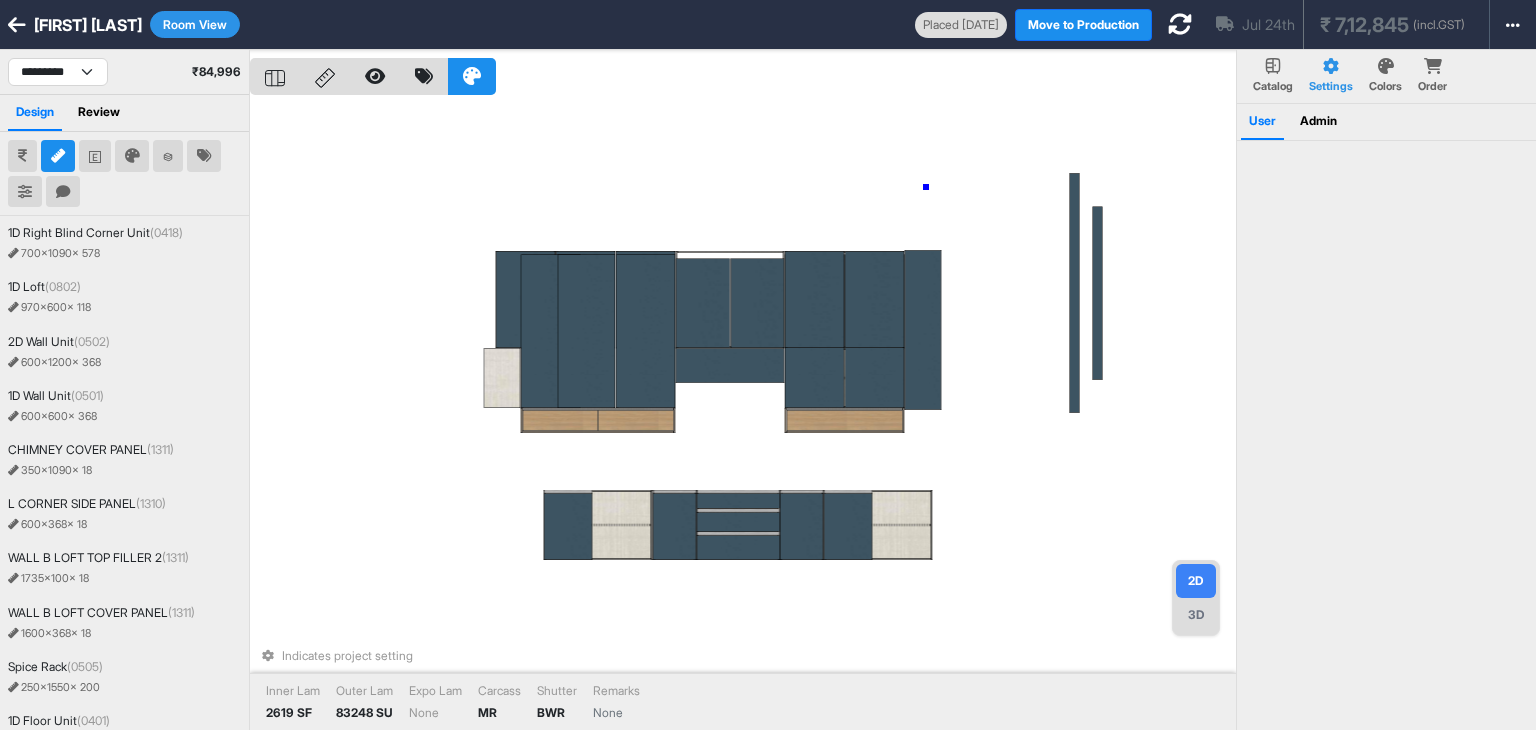 click on "Indicates project setting Inner Lam 2619 SF Outer Lam 83248 SU Expo Lam None Carcass MR Shutter BWR Remarks None" at bounding box center (743, 415) 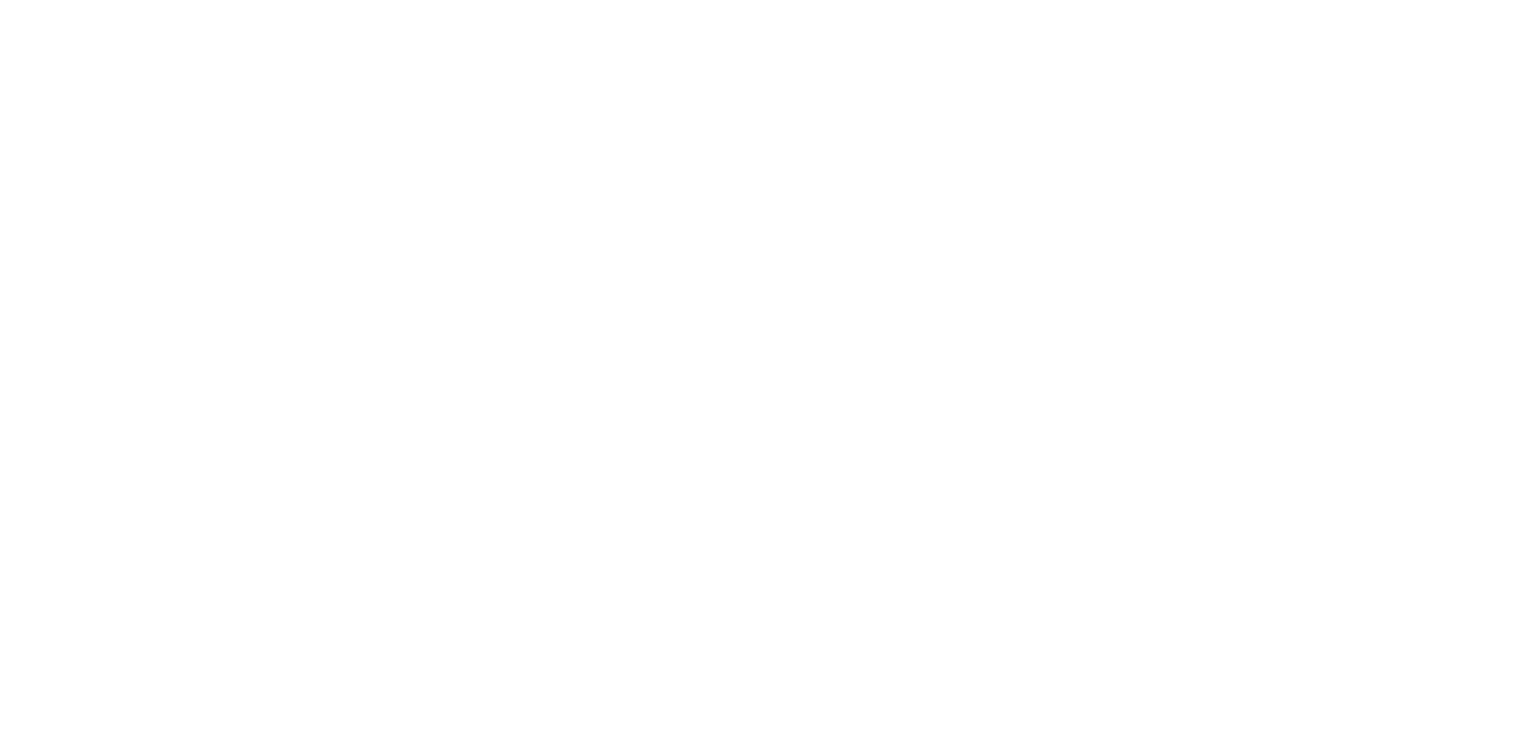 scroll, scrollTop: 0, scrollLeft: 0, axis: both 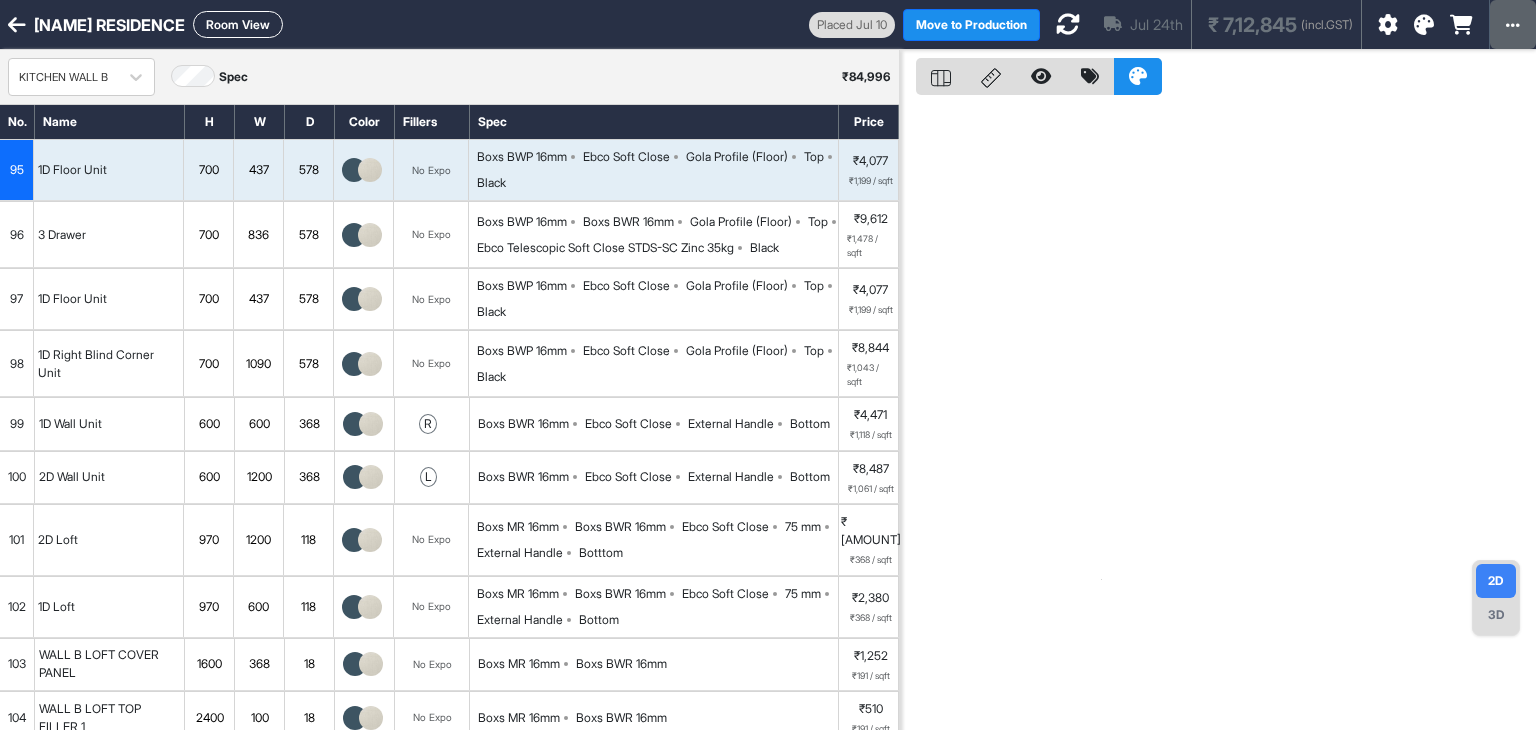 click at bounding box center [1513, 25] 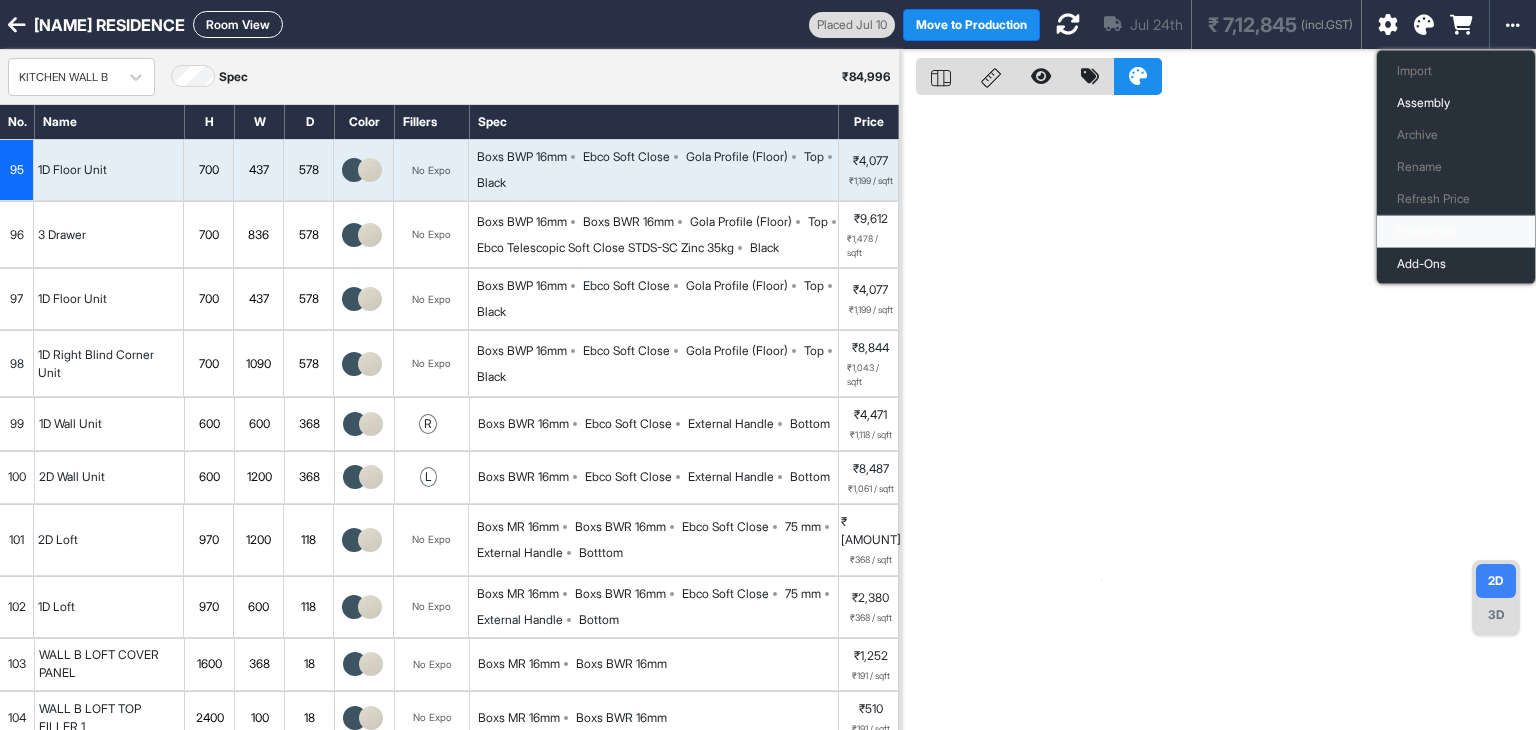 click on "Production" at bounding box center [1456, 232] 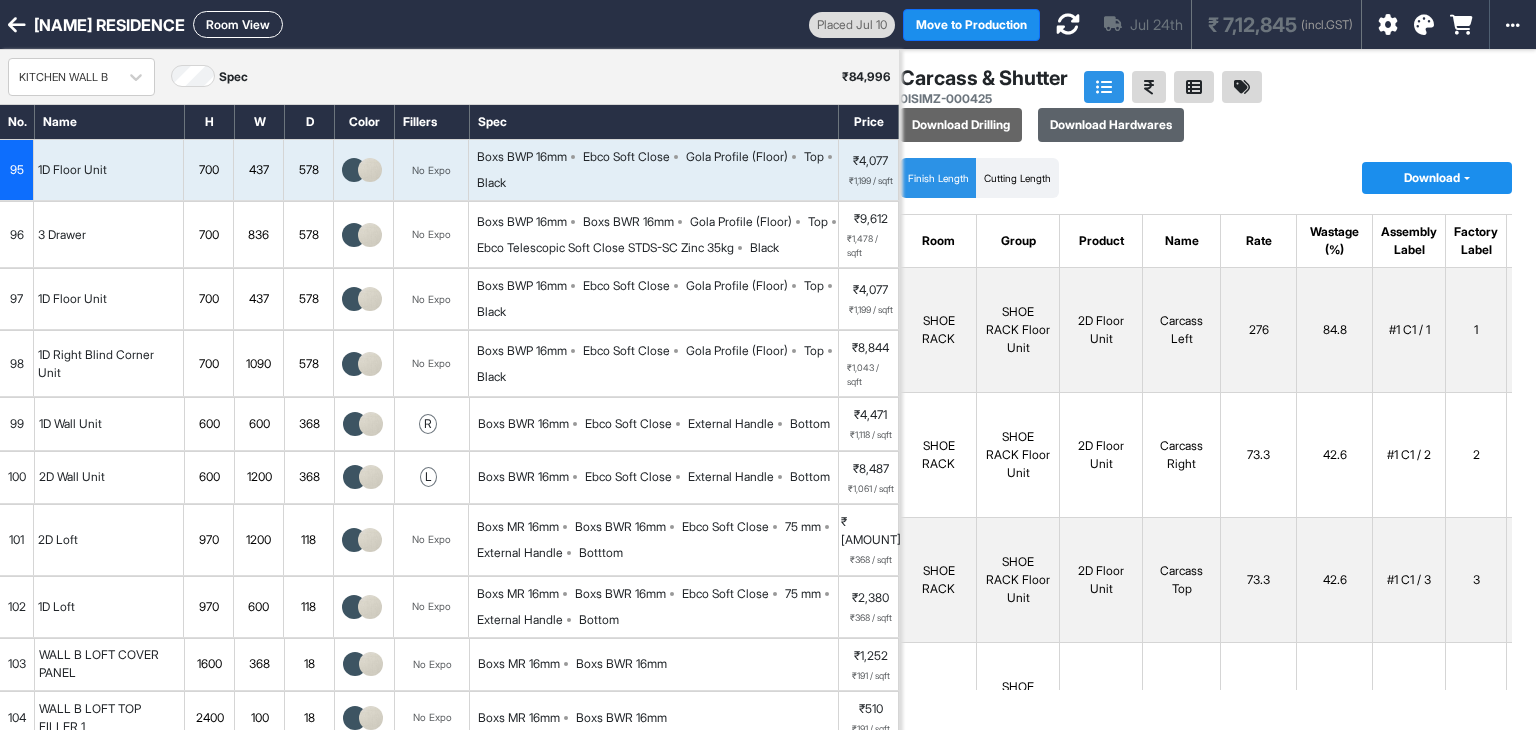 click on "Download Hardwares" at bounding box center (1111, 125) 